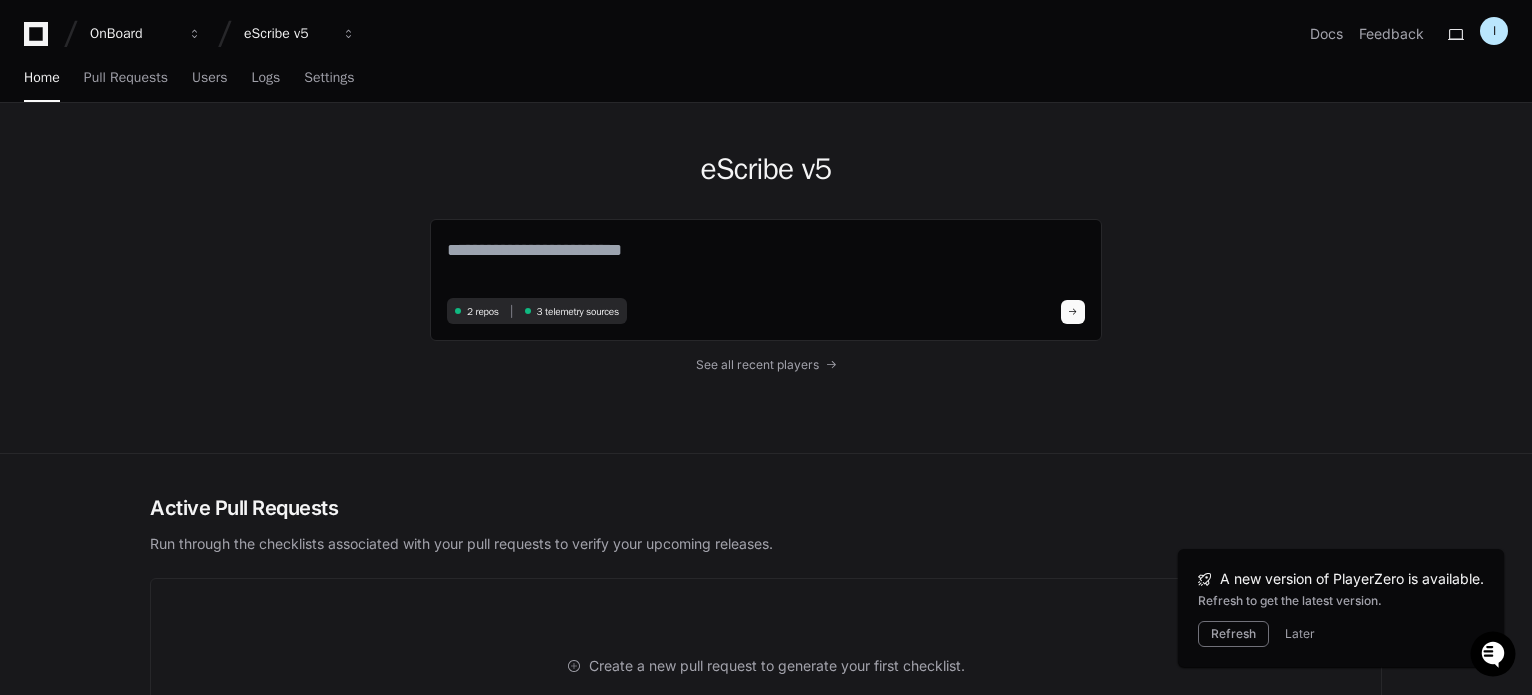 scroll, scrollTop: 0, scrollLeft: 0, axis: both 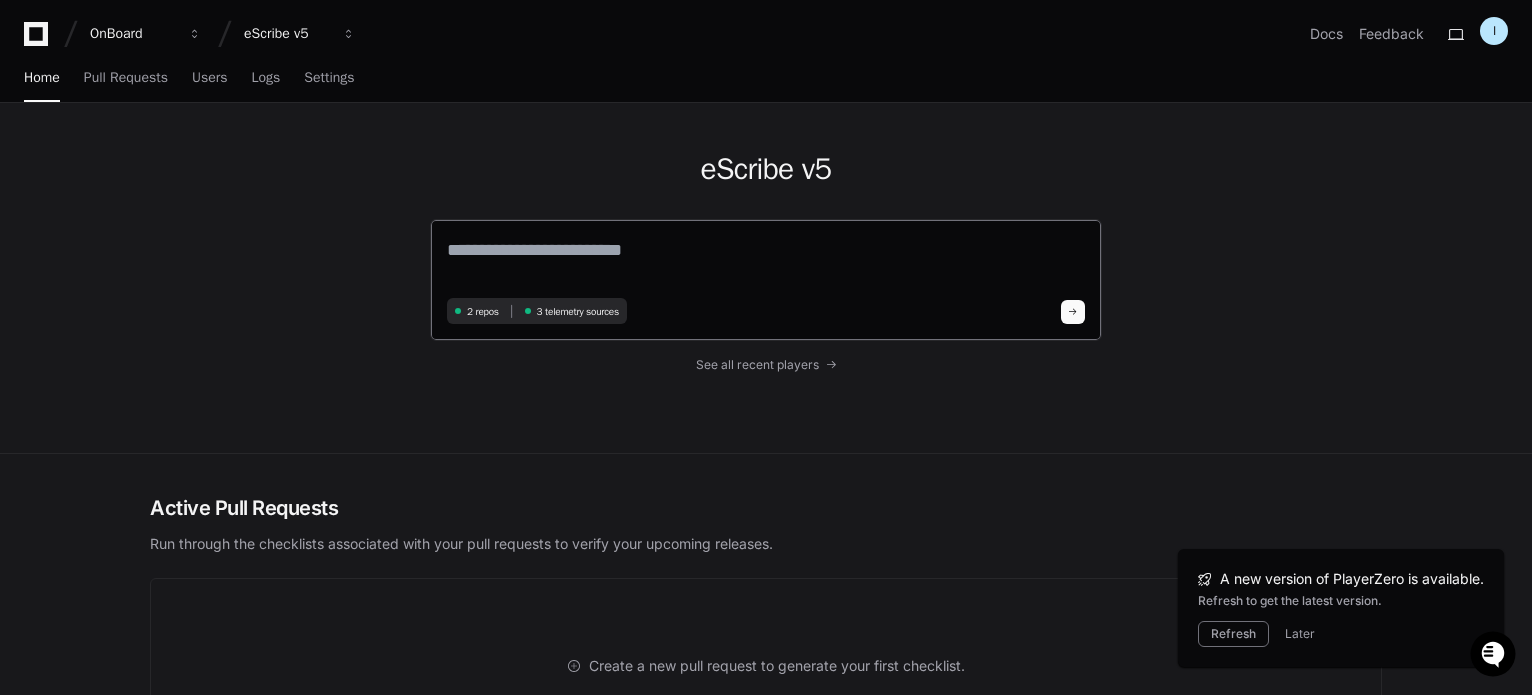 click 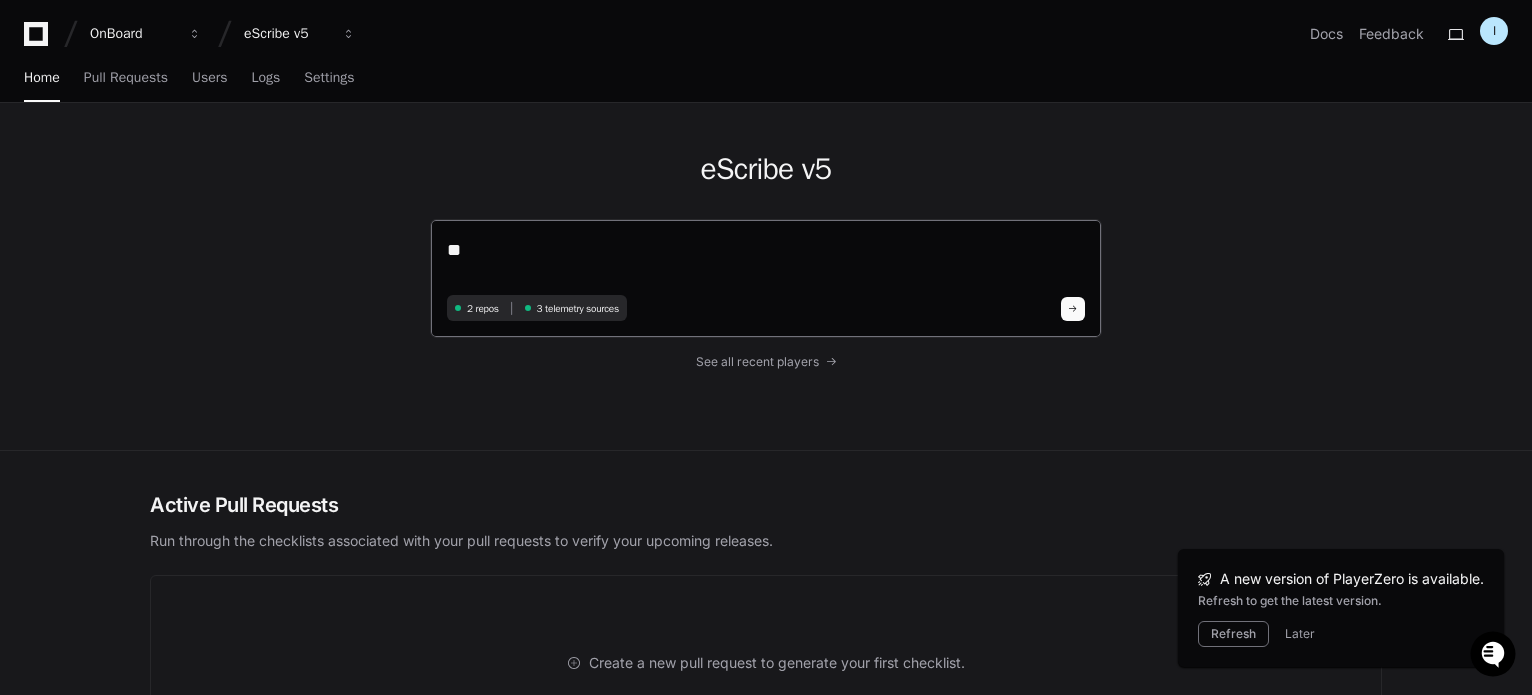 type on "*" 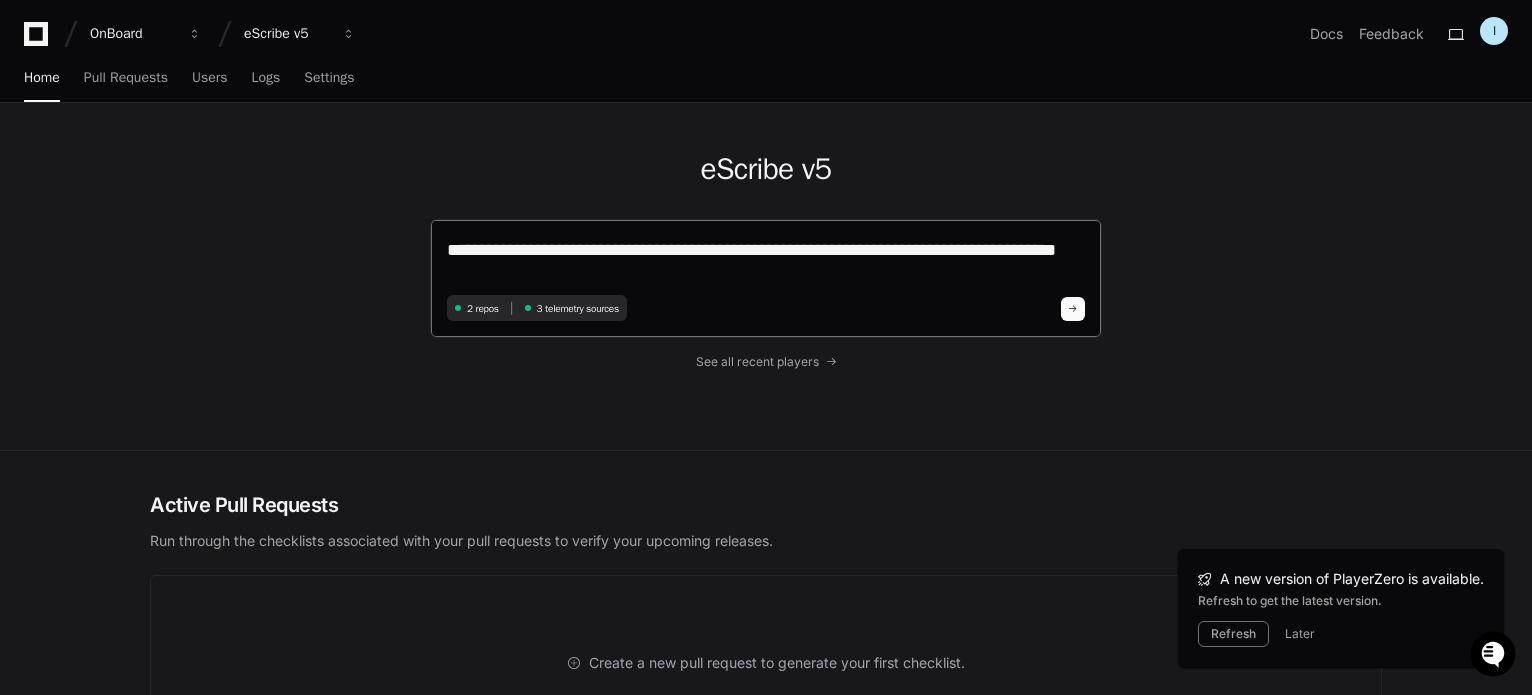 scroll, scrollTop: 0, scrollLeft: 0, axis: both 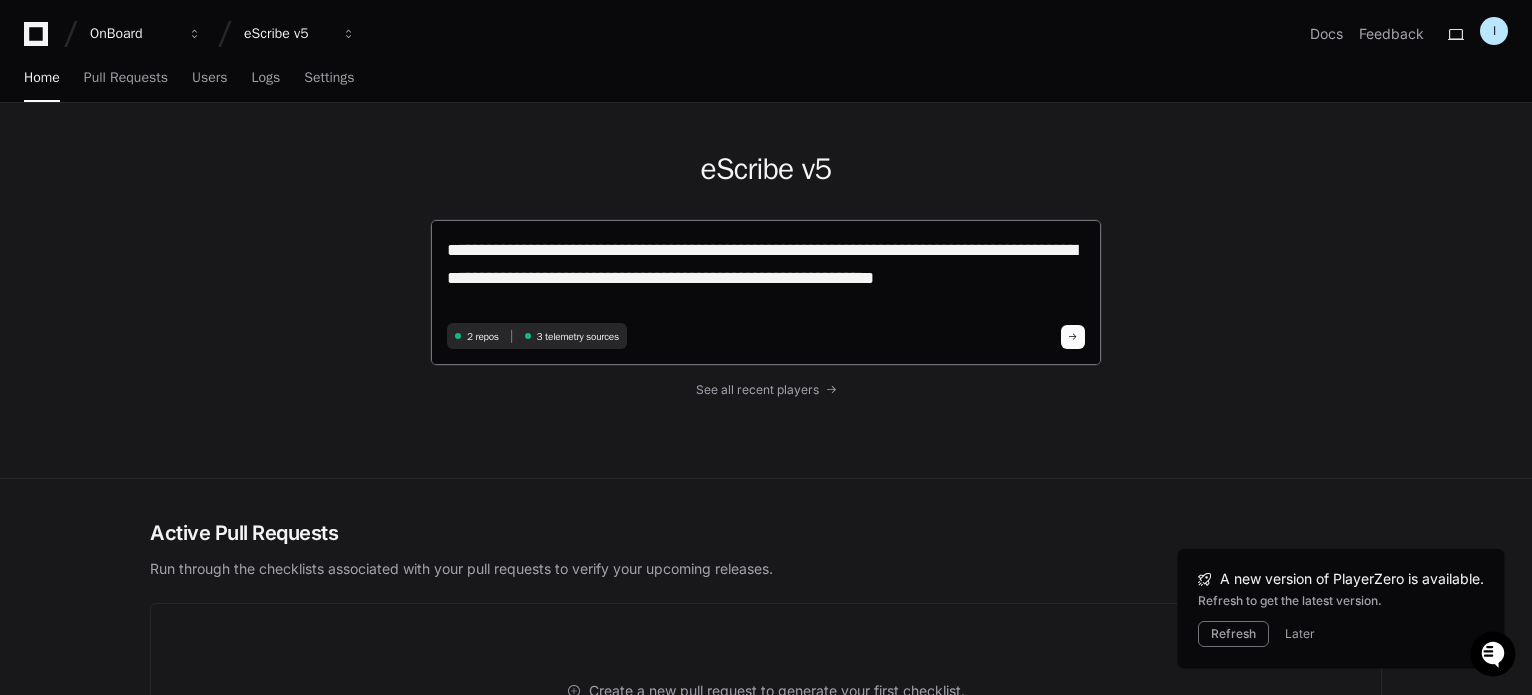 type on "**********" 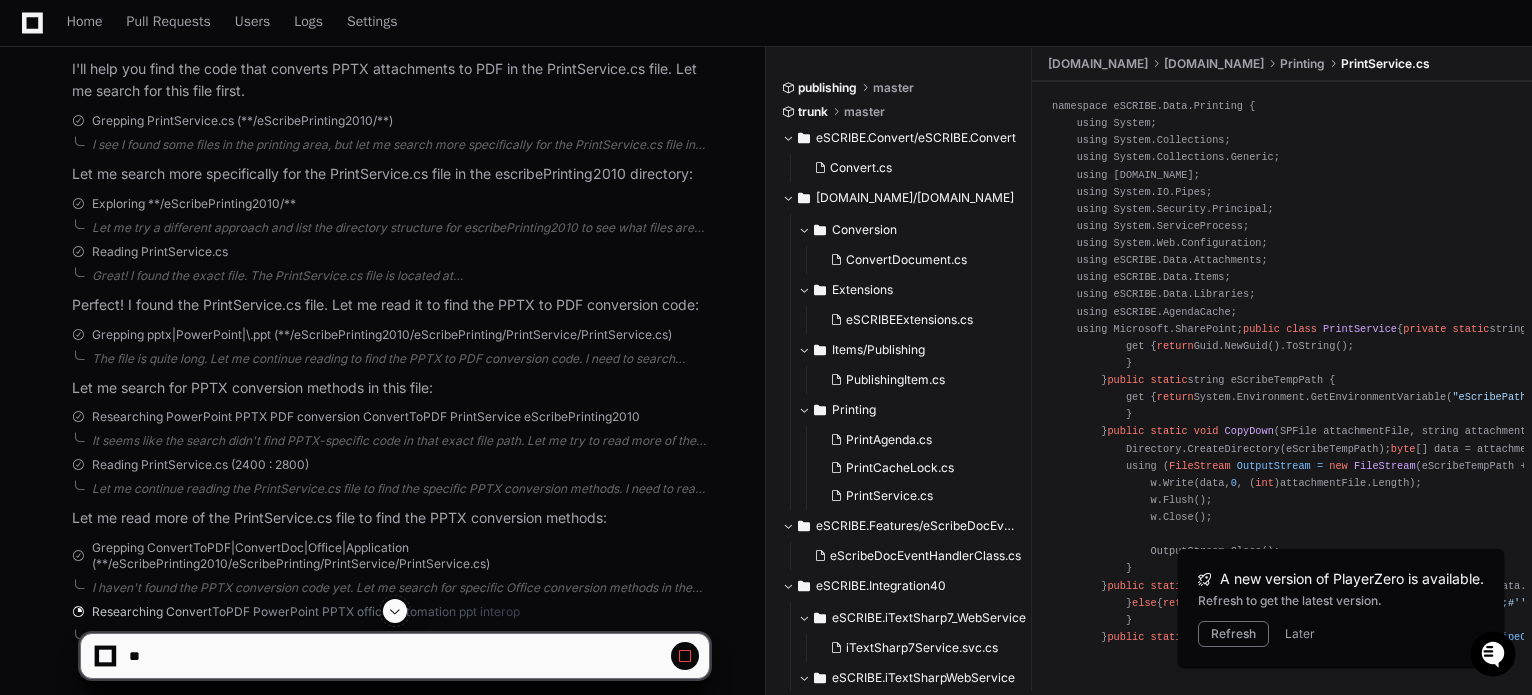 scroll, scrollTop: 592, scrollLeft: 0, axis: vertical 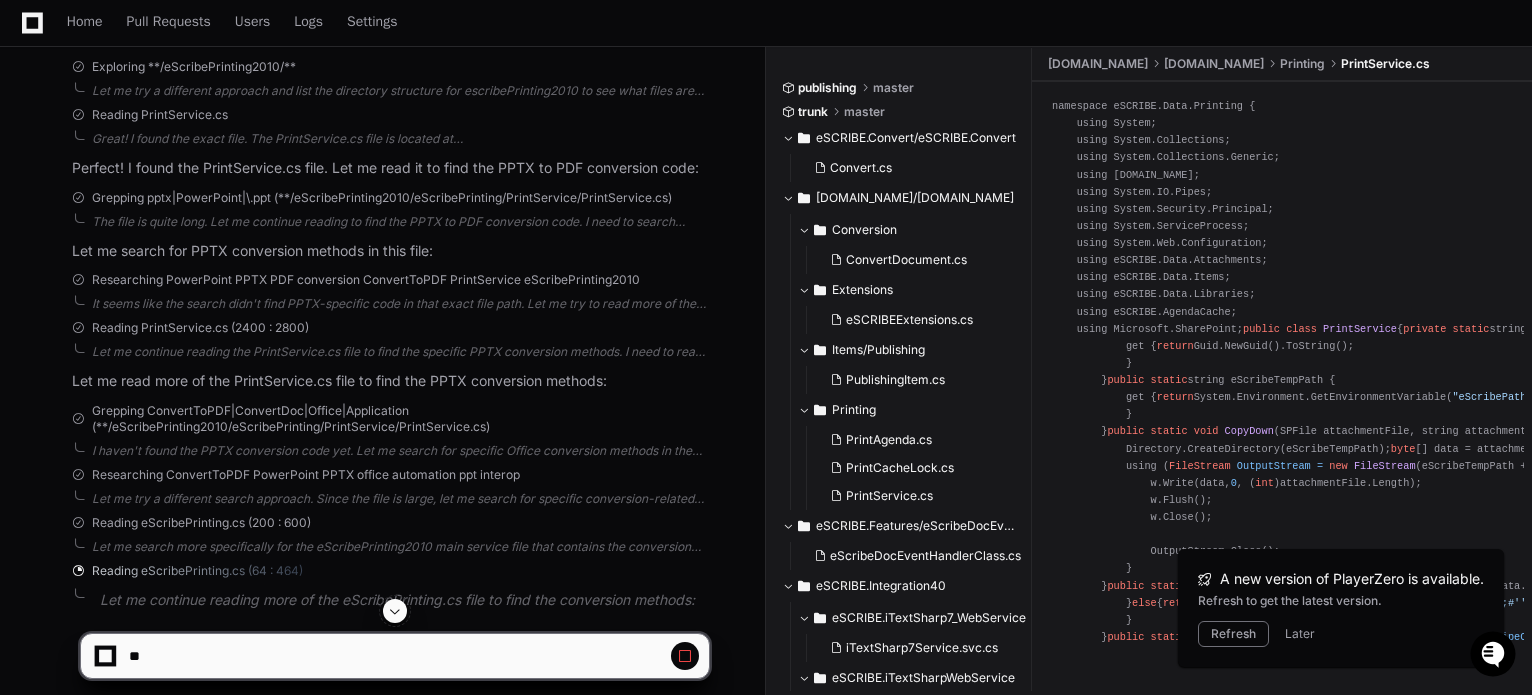 drag, startPoint x: 33, startPoint y: 351, endPoint x: 36, endPoint y: 148, distance: 203.02217 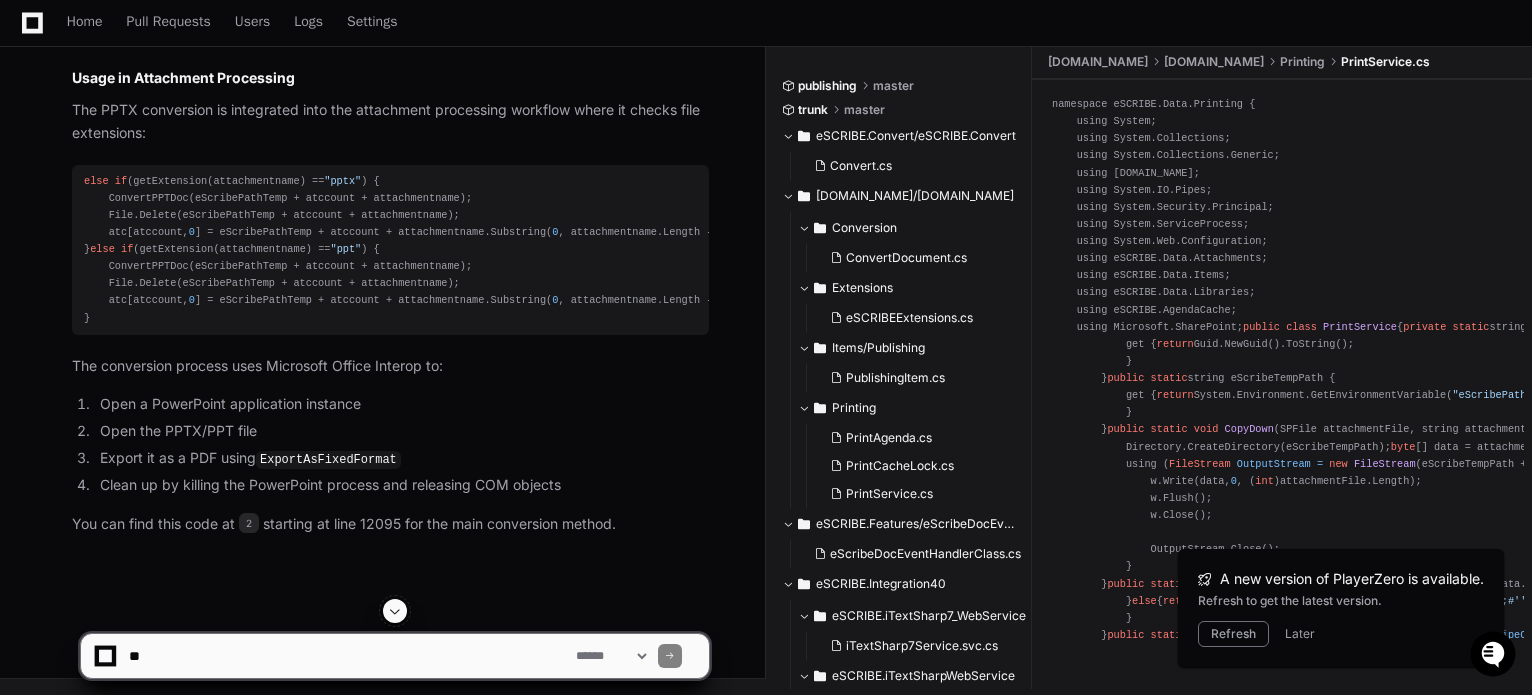 scroll, scrollTop: 4111, scrollLeft: 0, axis: vertical 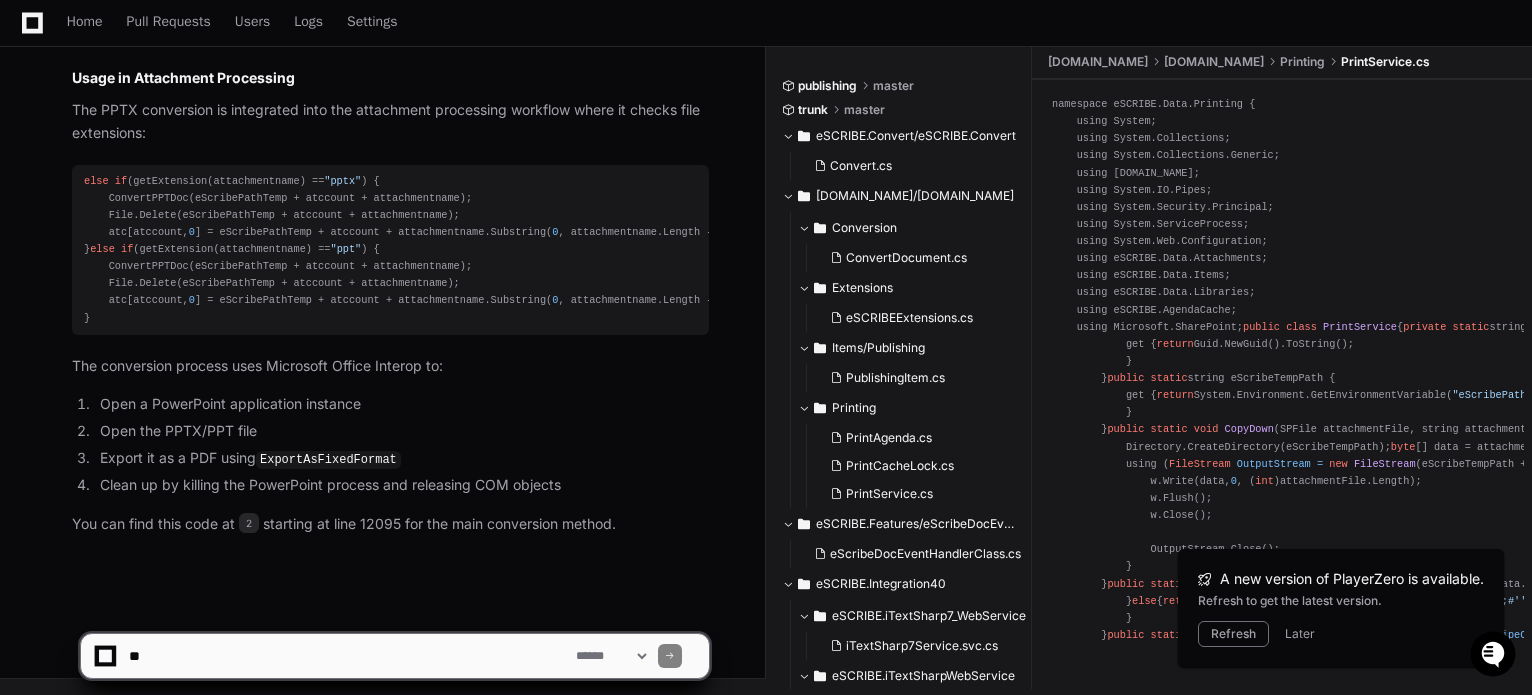 click 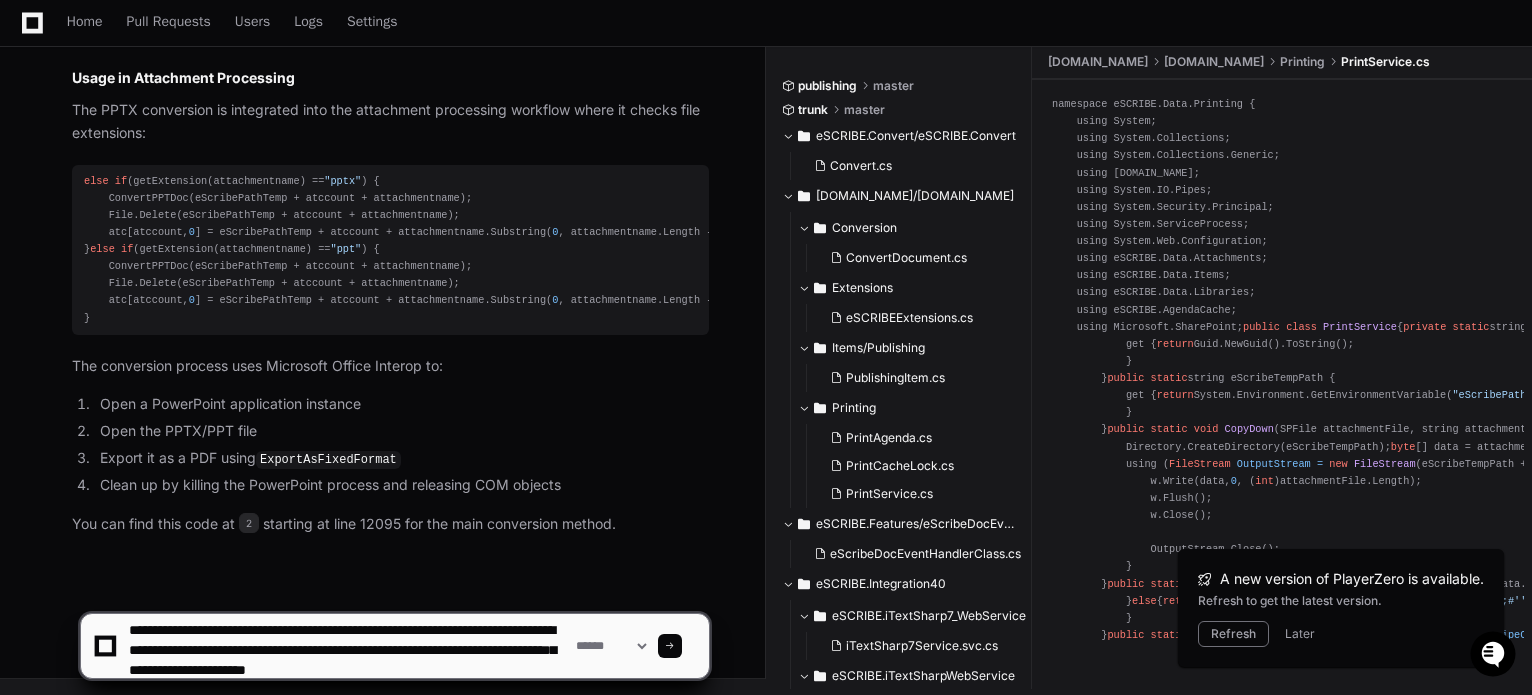 scroll, scrollTop: 6, scrollLeft: 0, axis: vertical 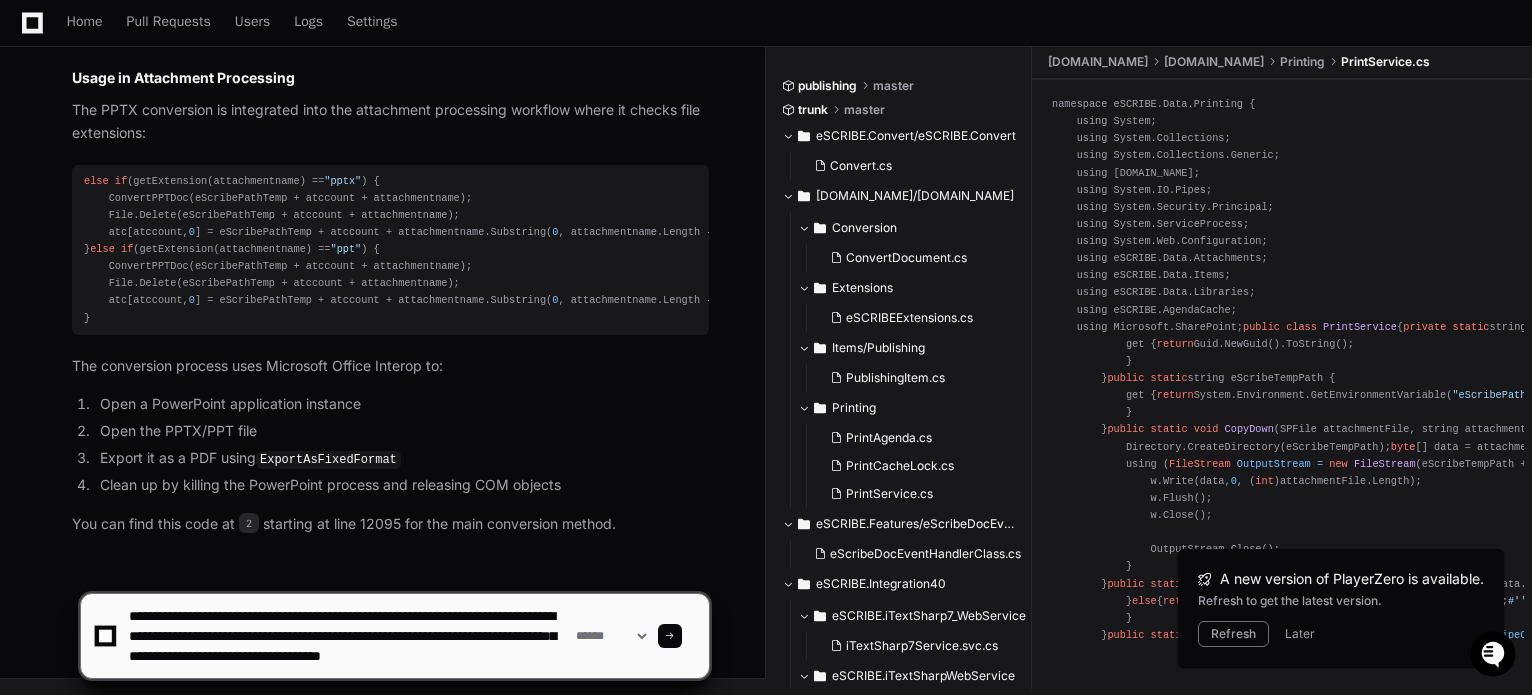 type on "**********" 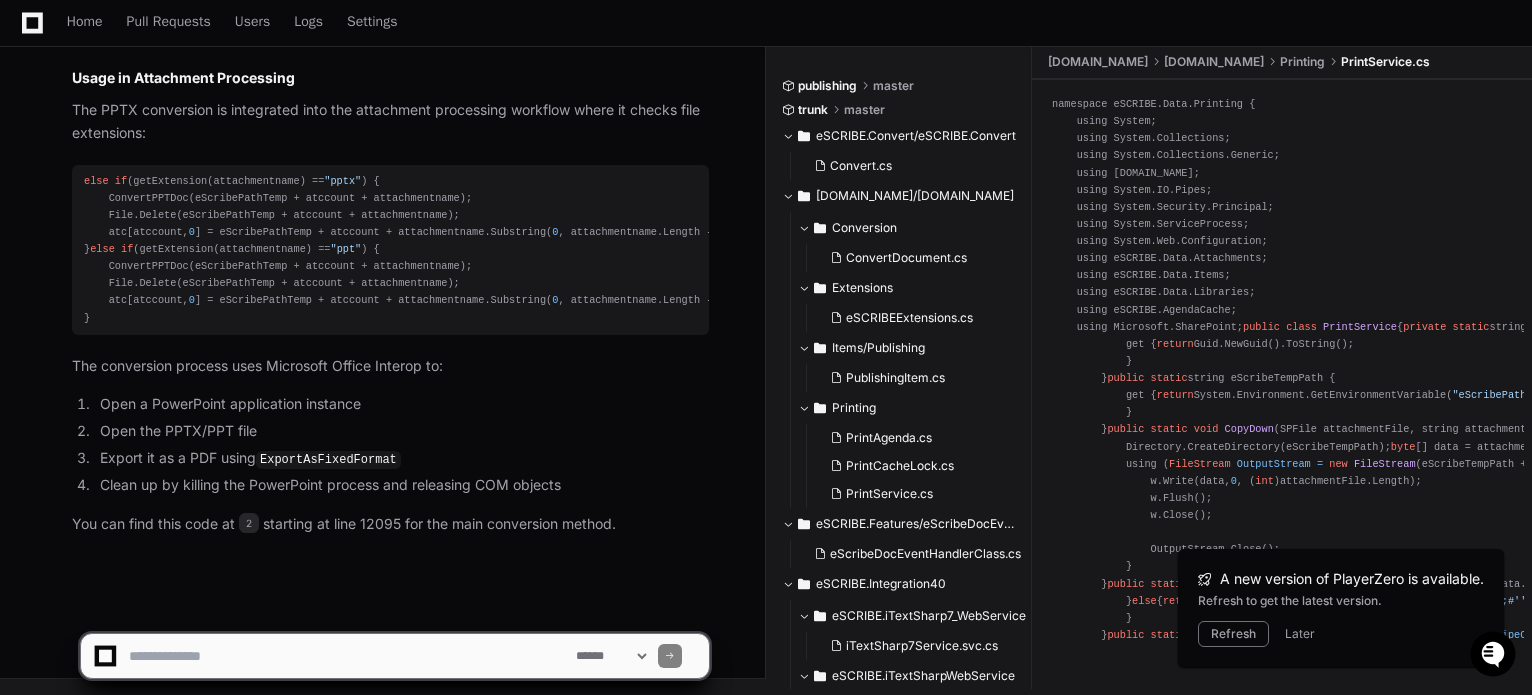 scroll, scrollTop: 0, scrollLeft: 0, axis: both 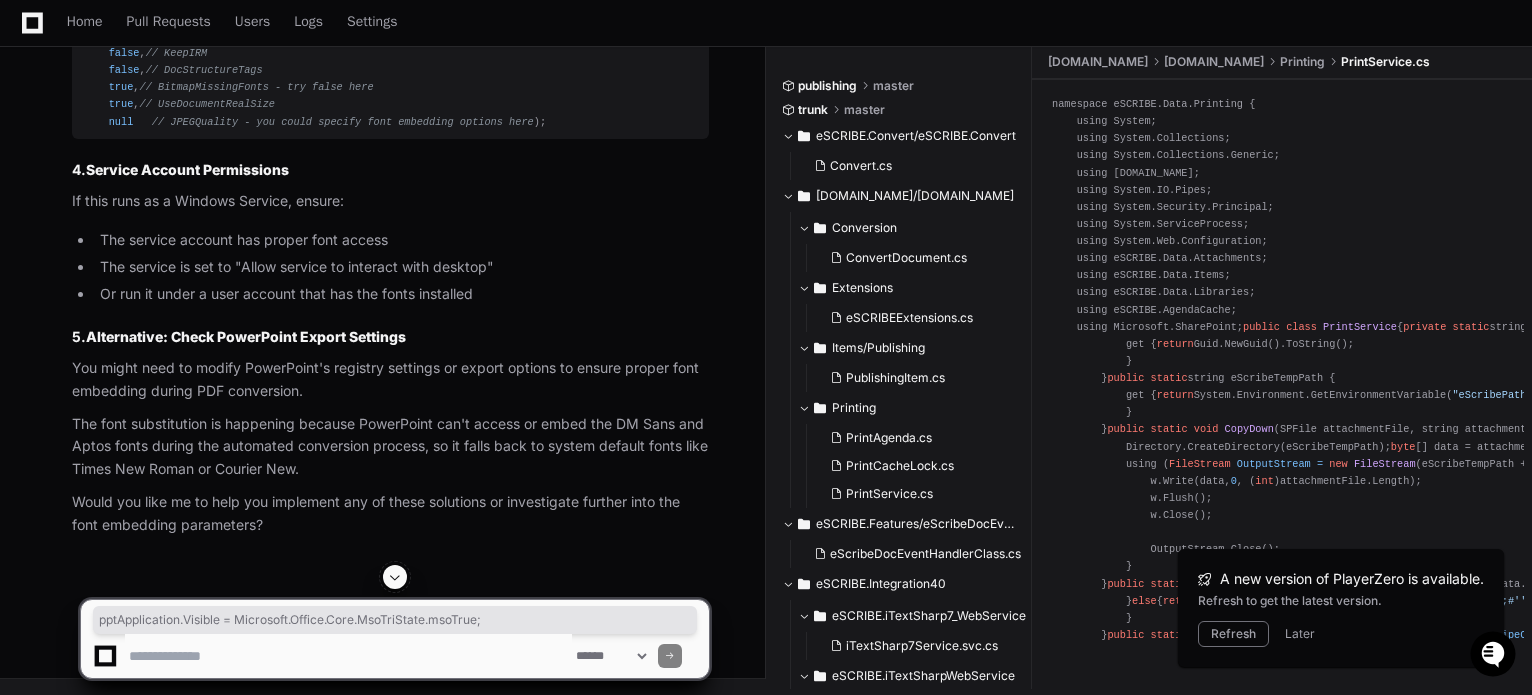 drag, startPoint x: 464, startPoint y: 338, endPoint x: 84, endPoint y: 340, distance: 380.00525 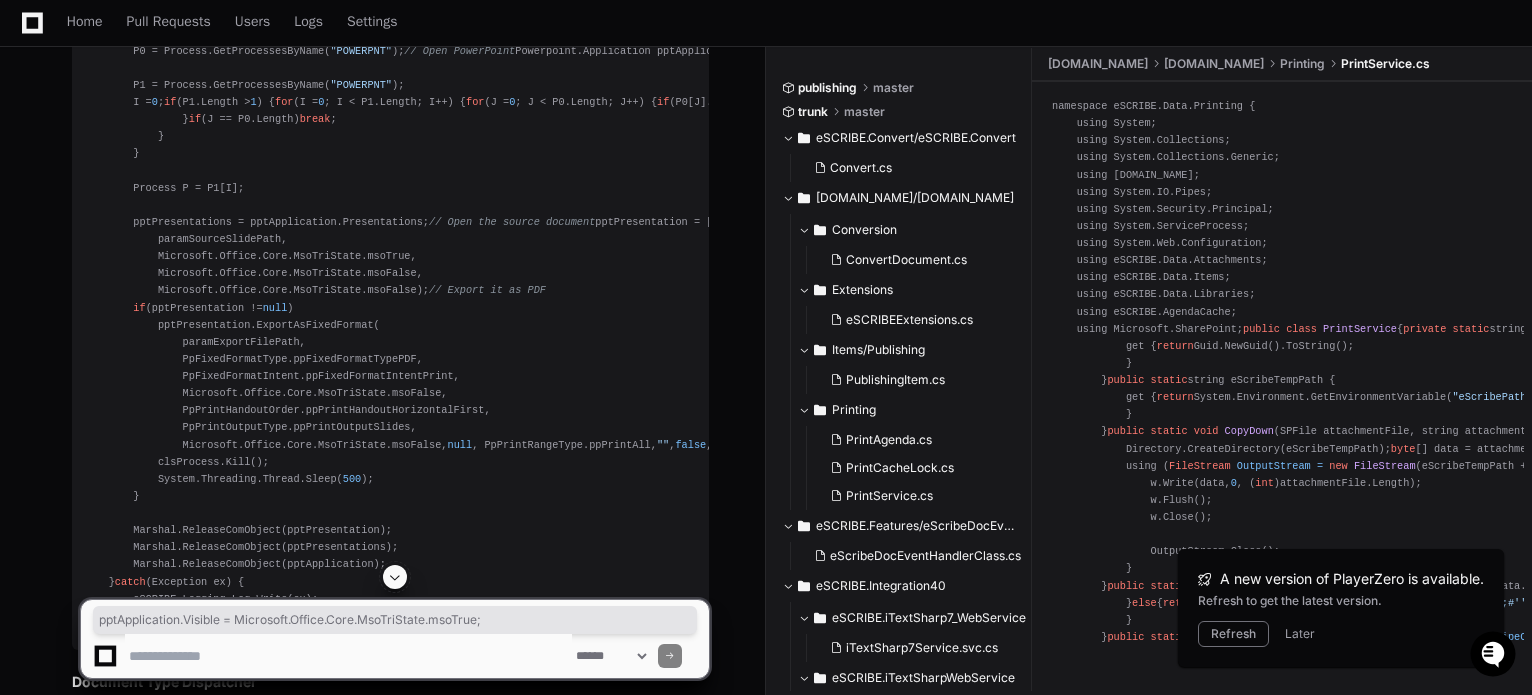 scroll, scrollTop: 1695, scrollLeft: 0, axis: vertical 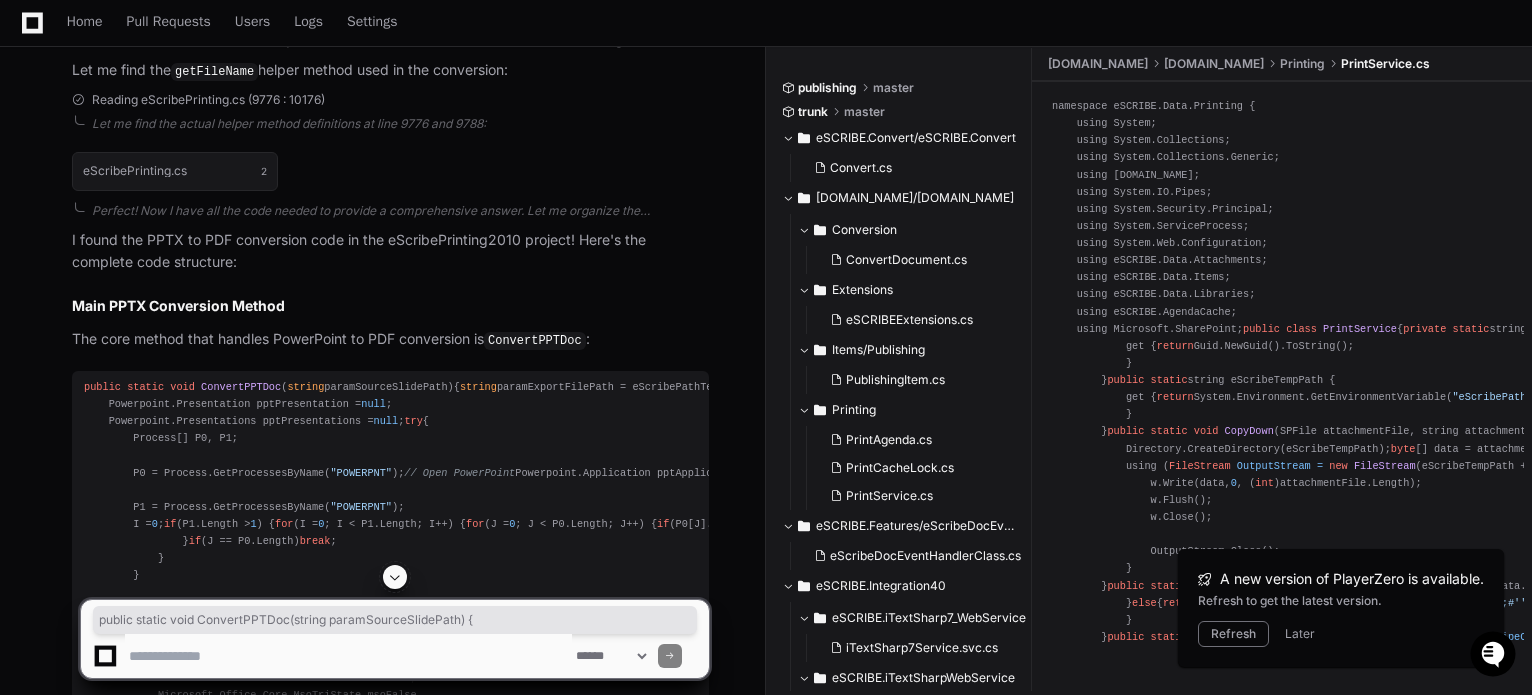 drag, startPoint x: 82, startPoint y: 380, endPoint x: 447, endPoint y: 377, distance: 365.01233 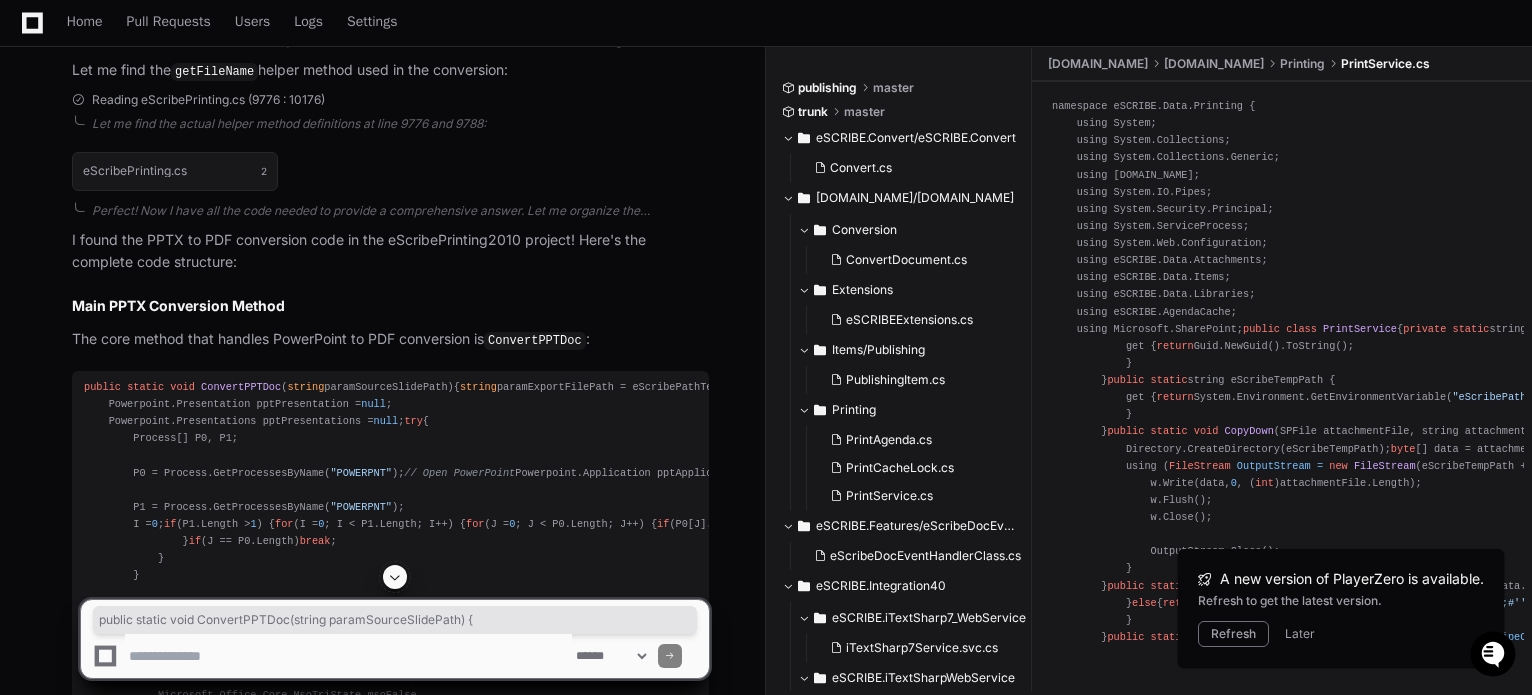 click 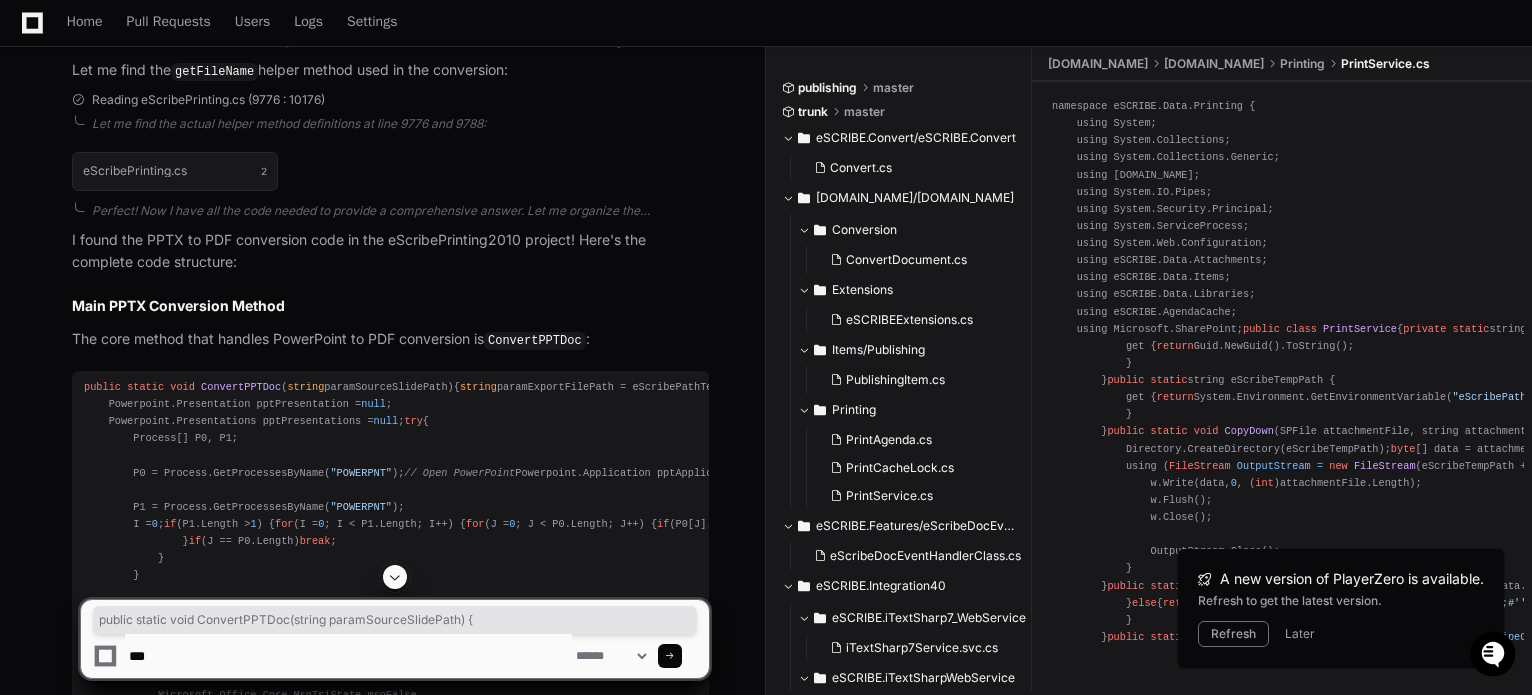 paste on "**********" 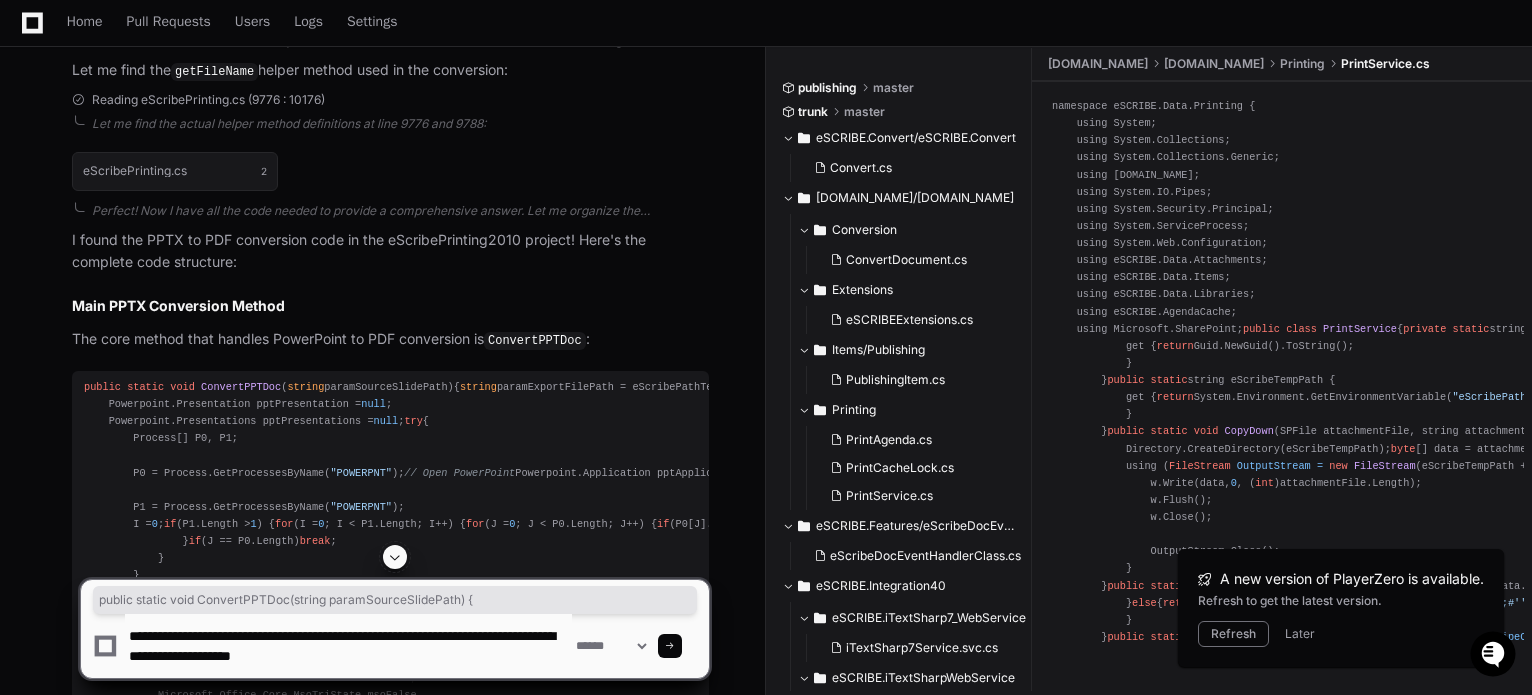 type on "**********" 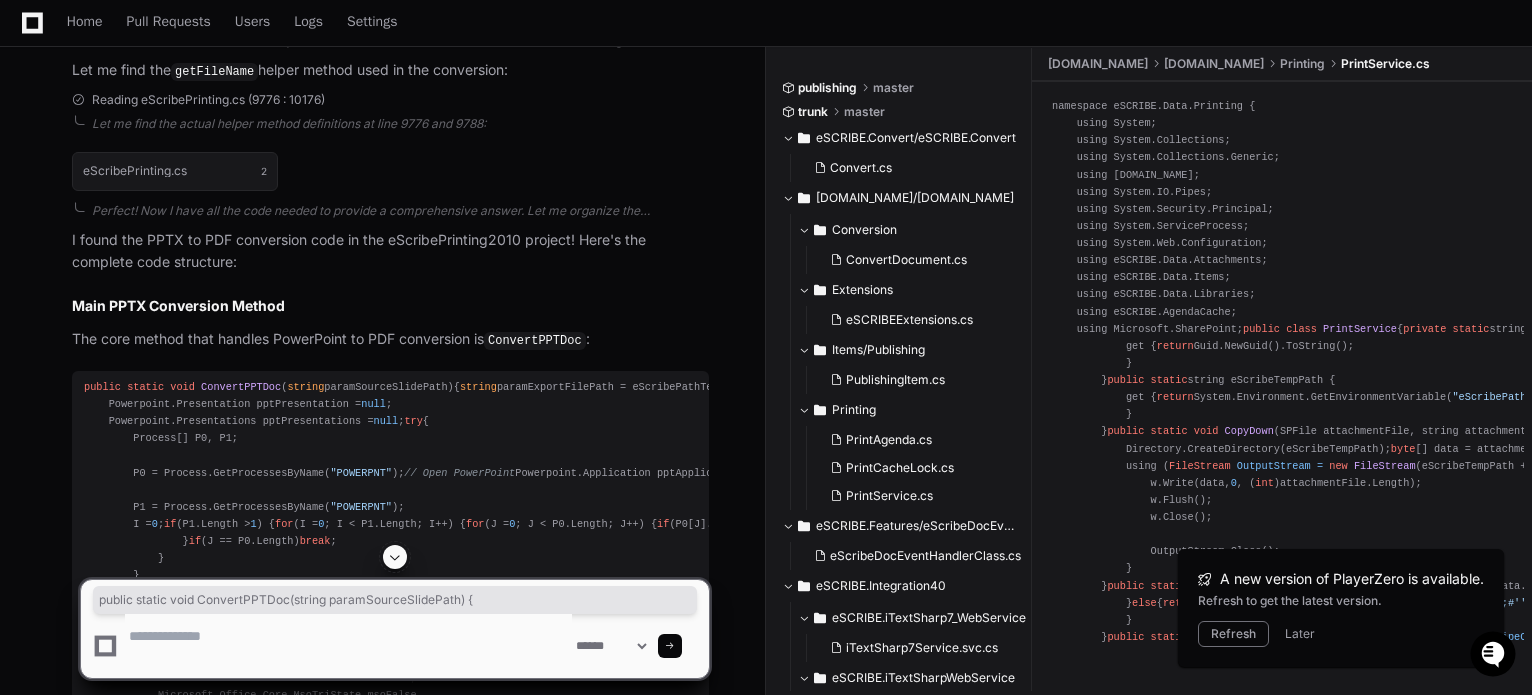 scroll, scrollTop: 0, scrollLeft: 0, axis: both 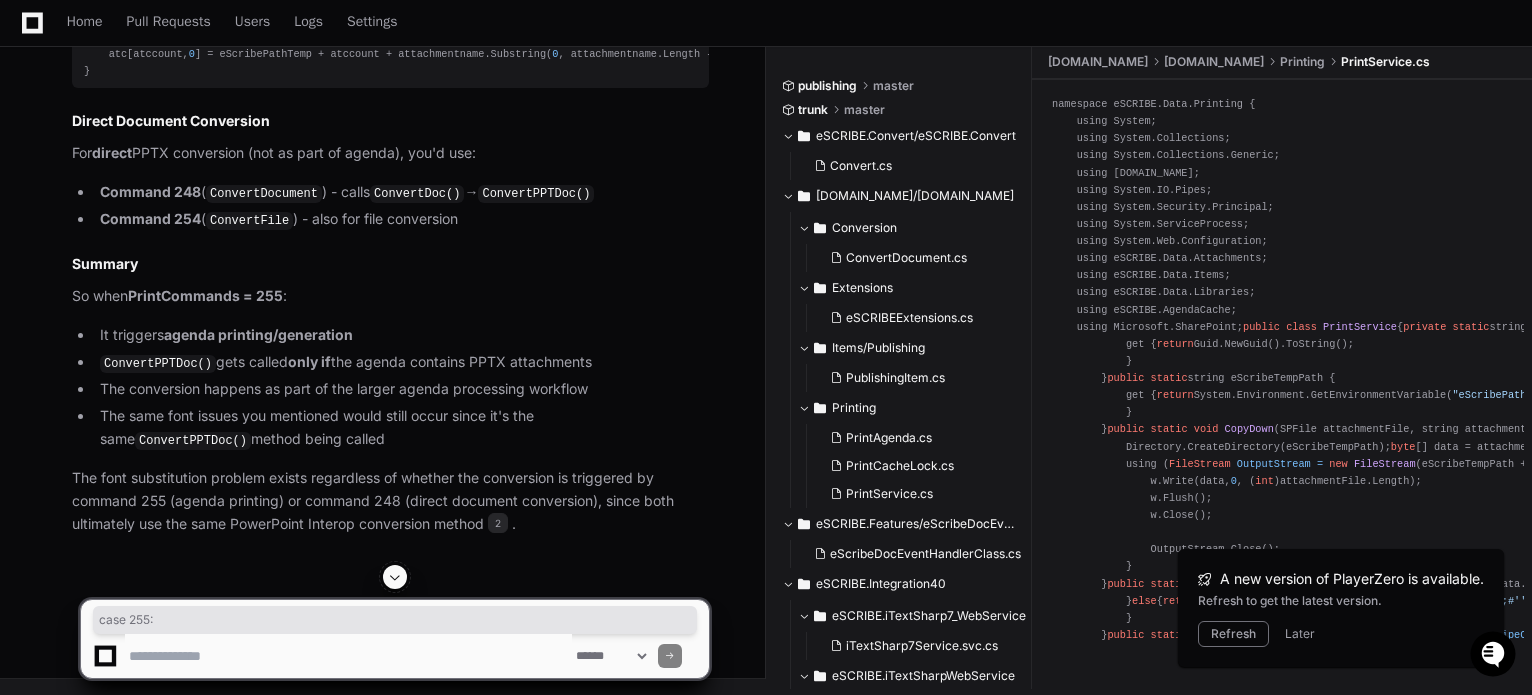 drag, startPoint x: 82, startPoint y: 403, endPoint x: 135, endPoint y: 407, distance: 53.15073 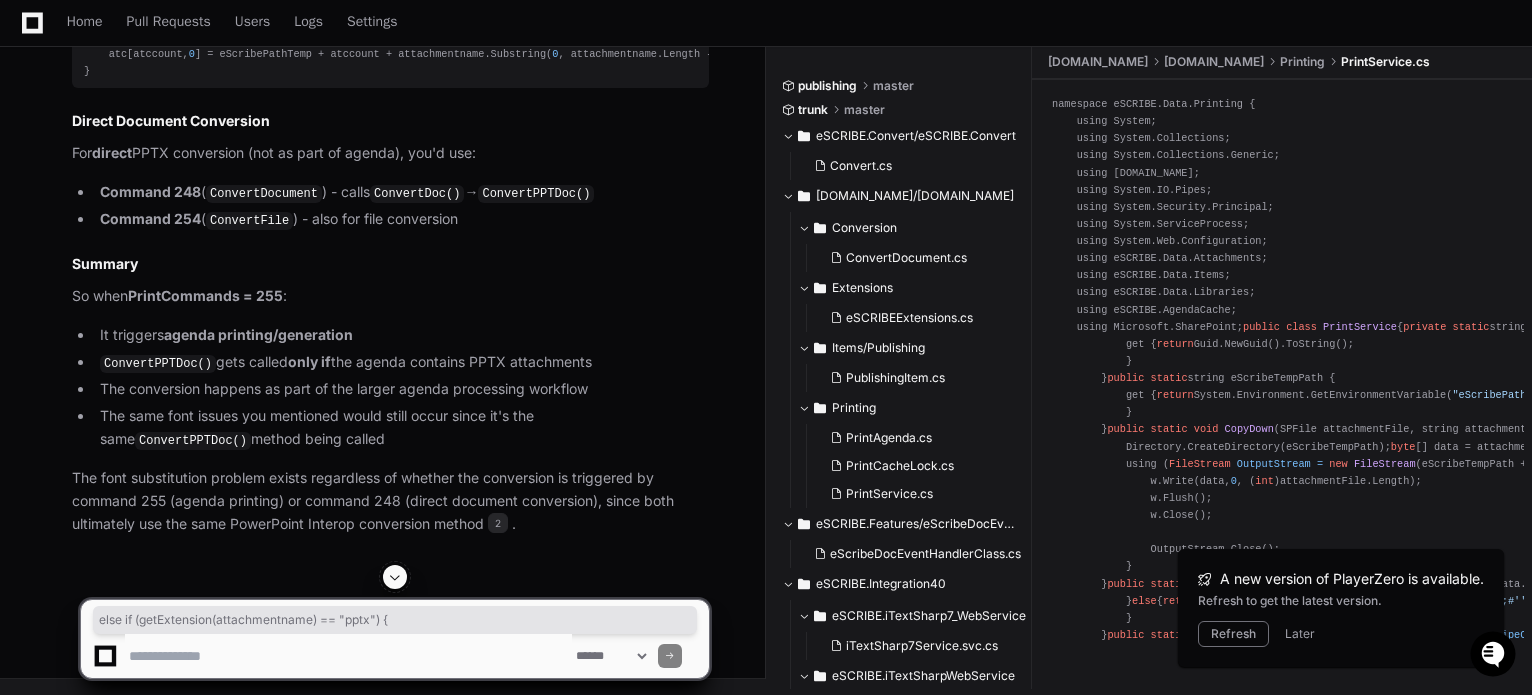 drag, startPoint x: 85, startPoint y: 289, endPoint x: 367, endPoint y: 291, distance: 282.00708 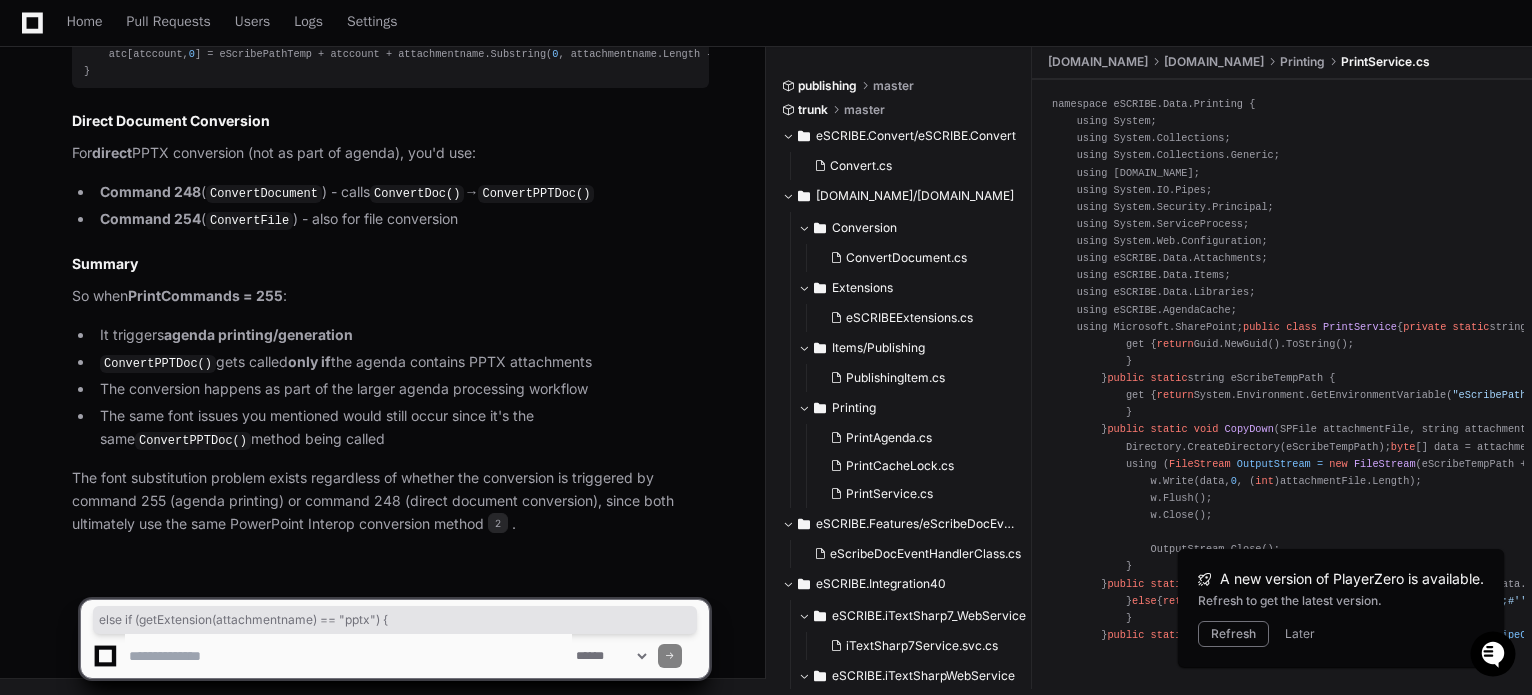 scroll, scrollTop: 7675, scrollLeft: 0, axis: vertical 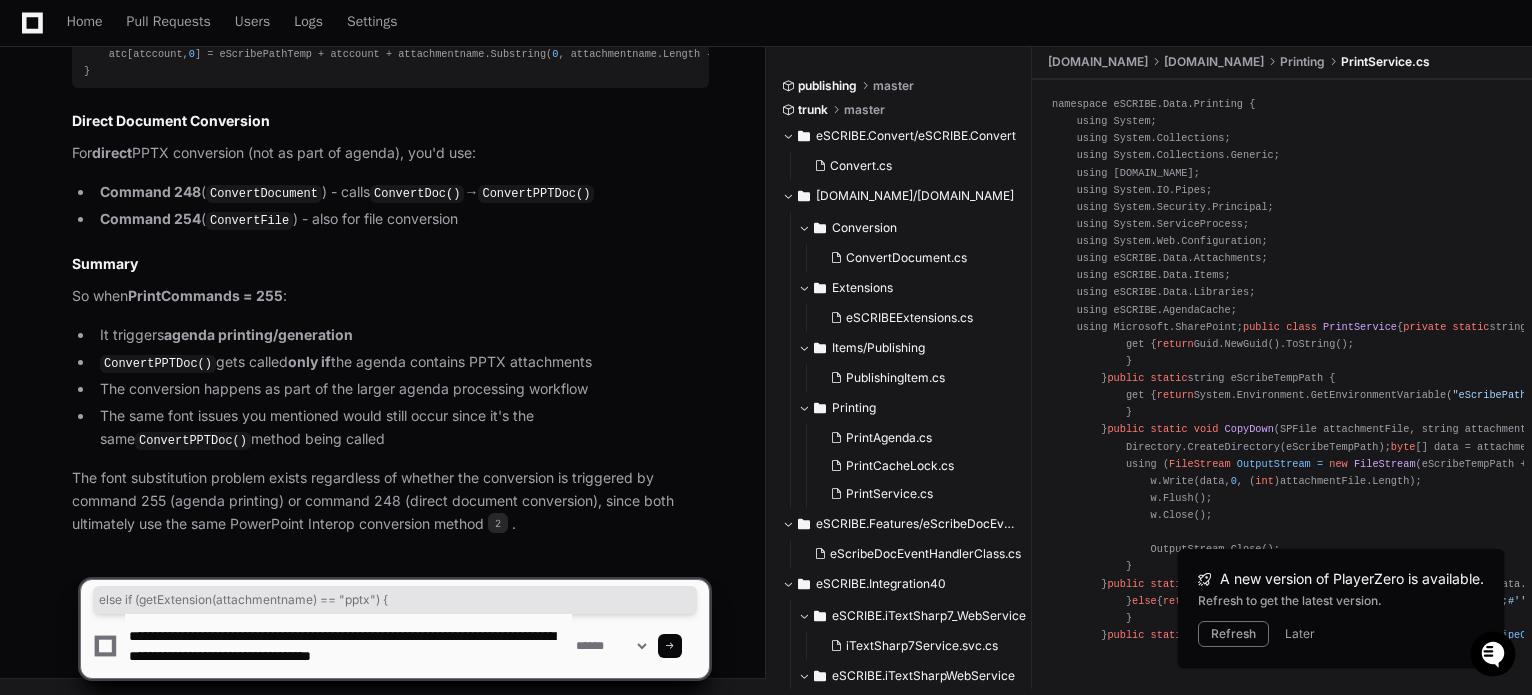 type on "**********" 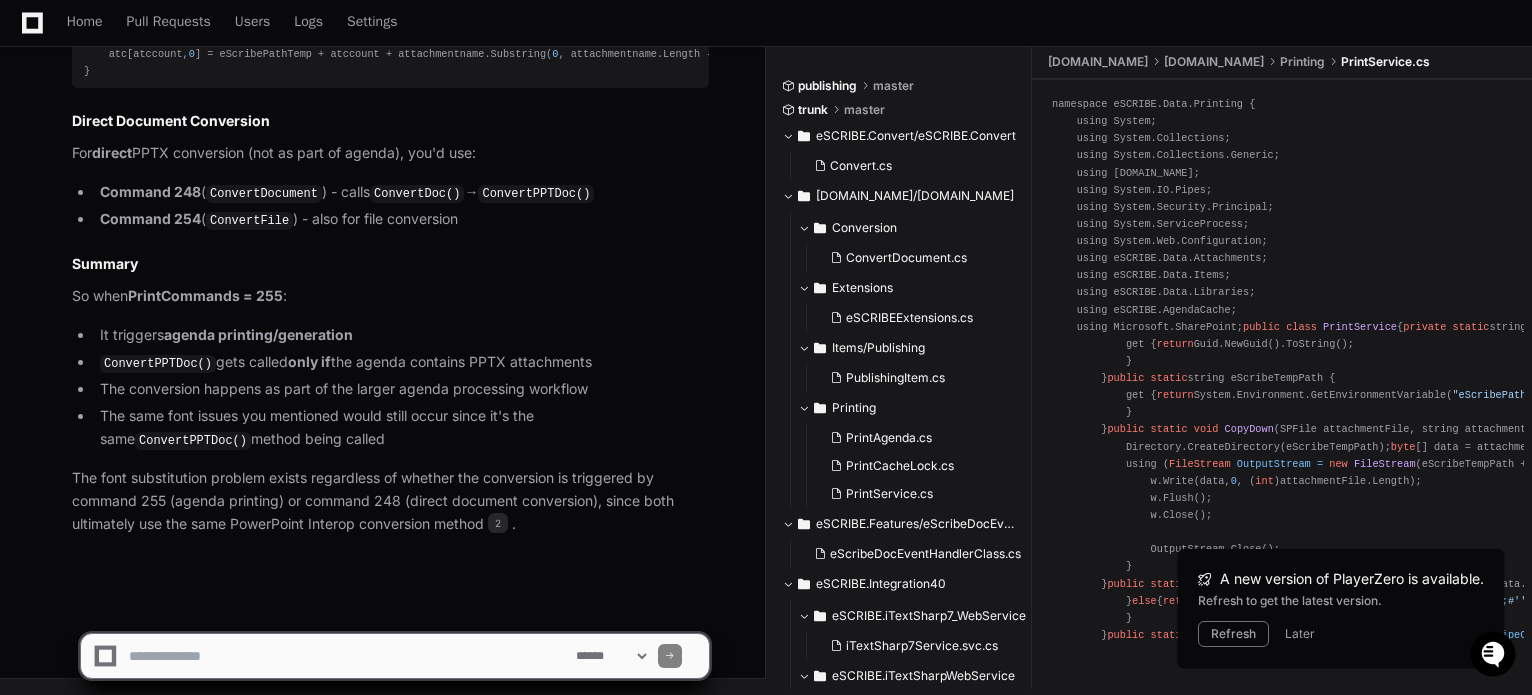 scroll, scrollTop: 0, scrollLeft: 0, axis: both 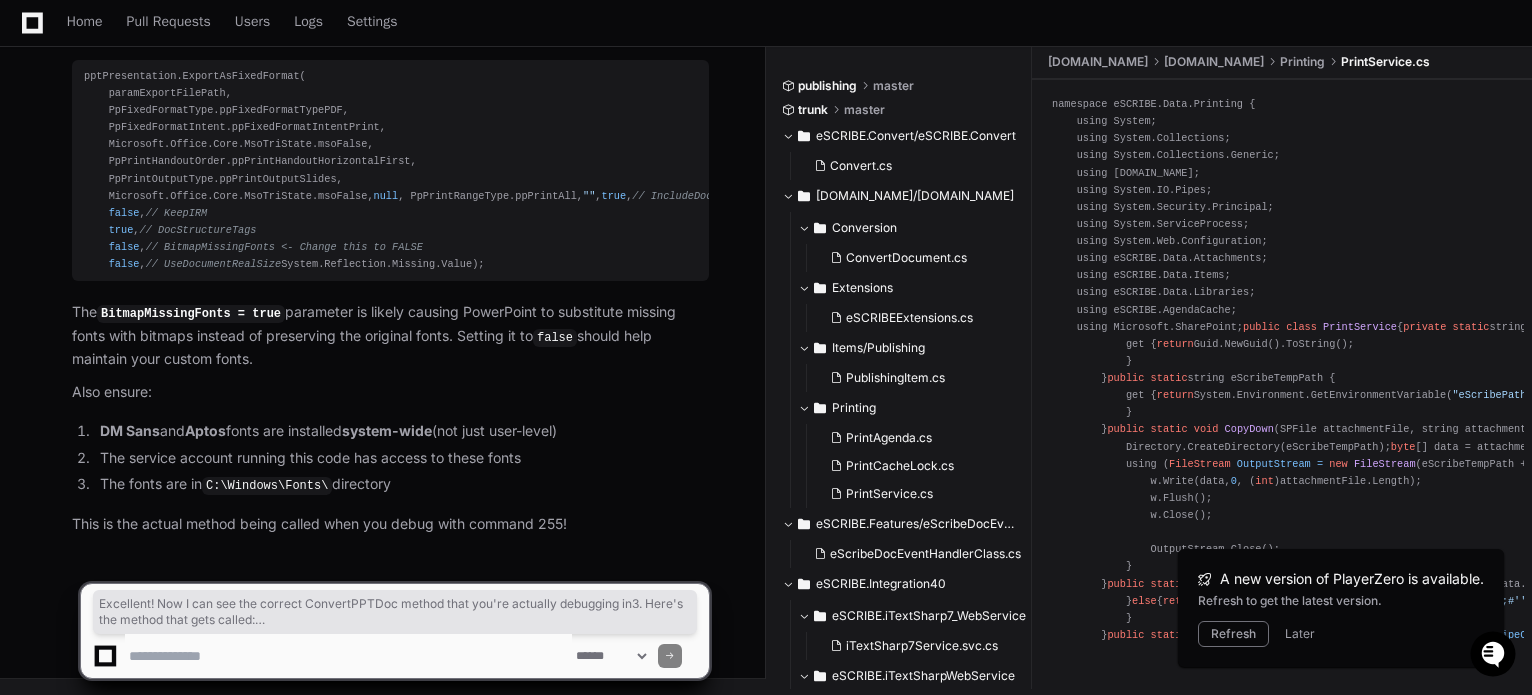 click 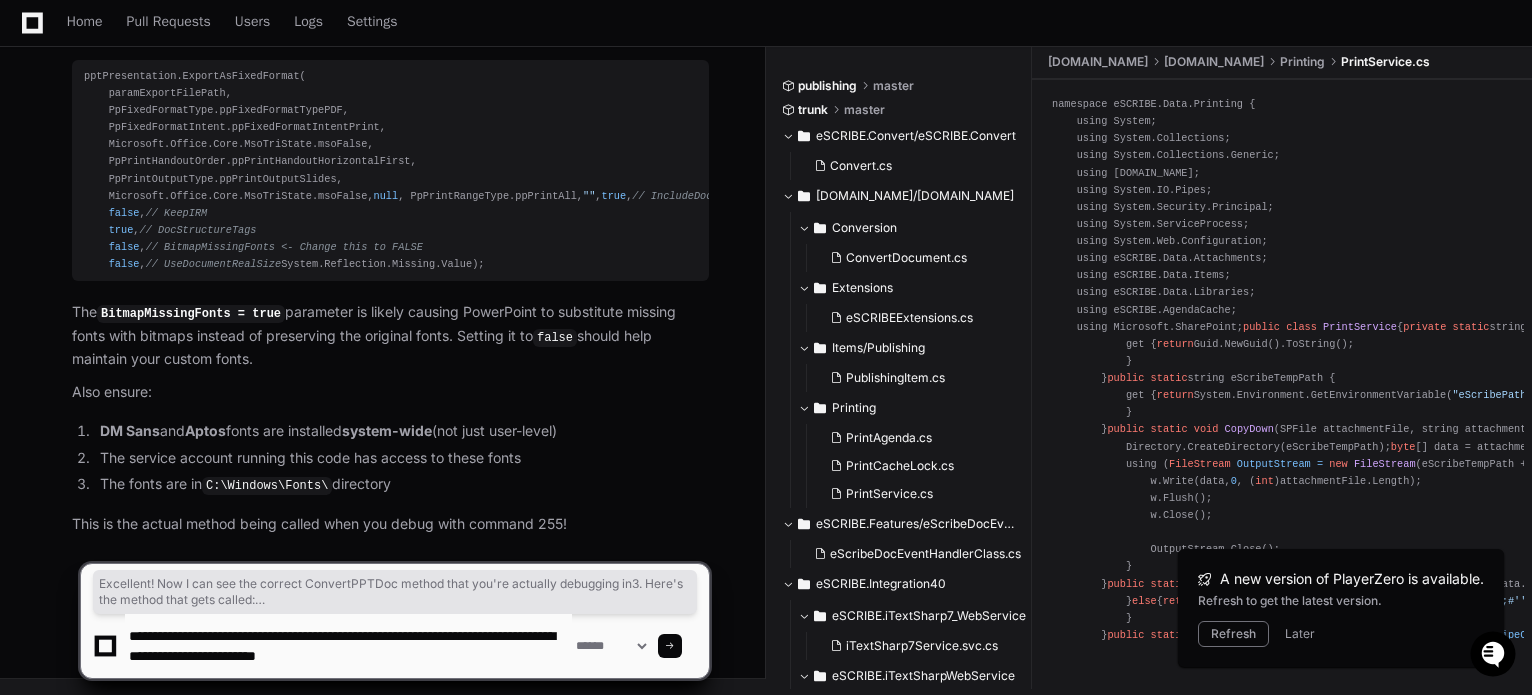 type on "**********" 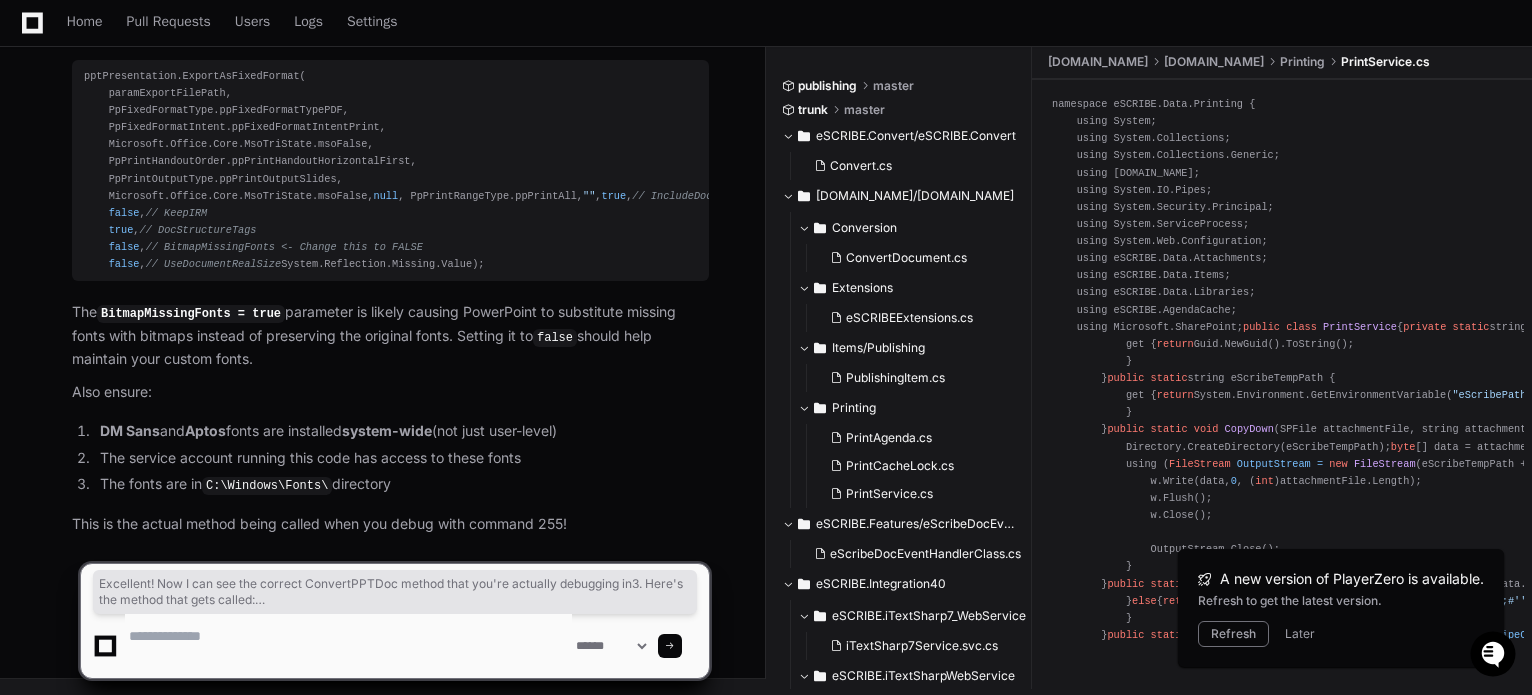 scroll, scrollTop: 0, scrollLeft: 0, axis: both 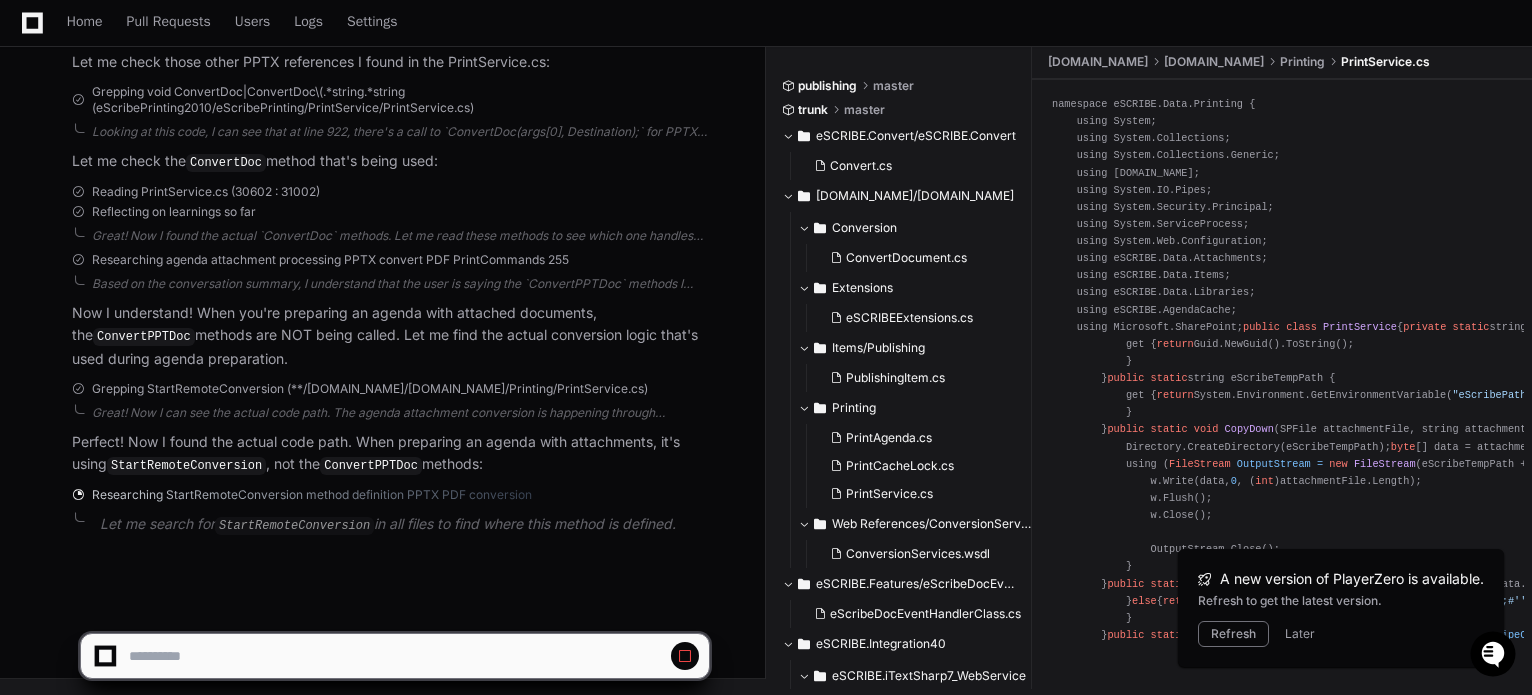 click on "StartRemoteConversion" 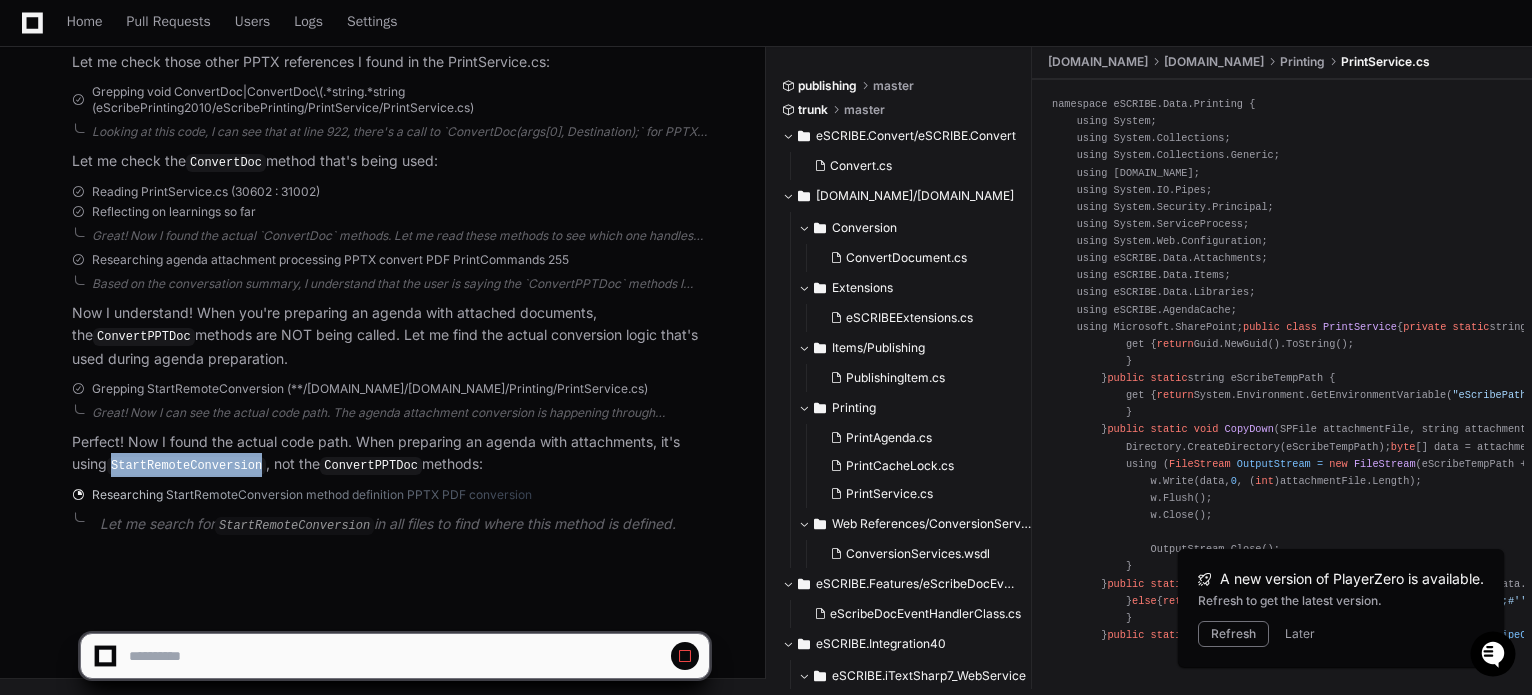 click on "StartRemoteConversion" 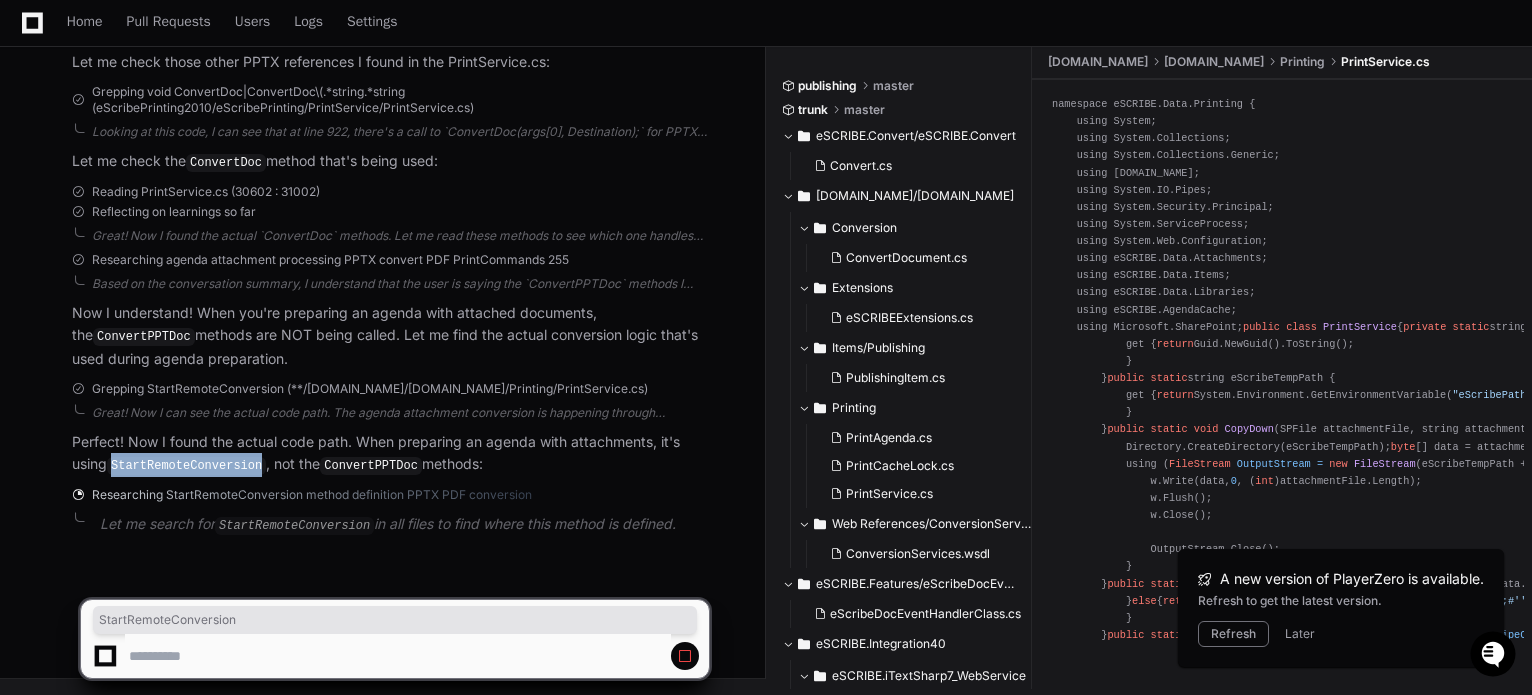 copy on "StartRemoteConversion" 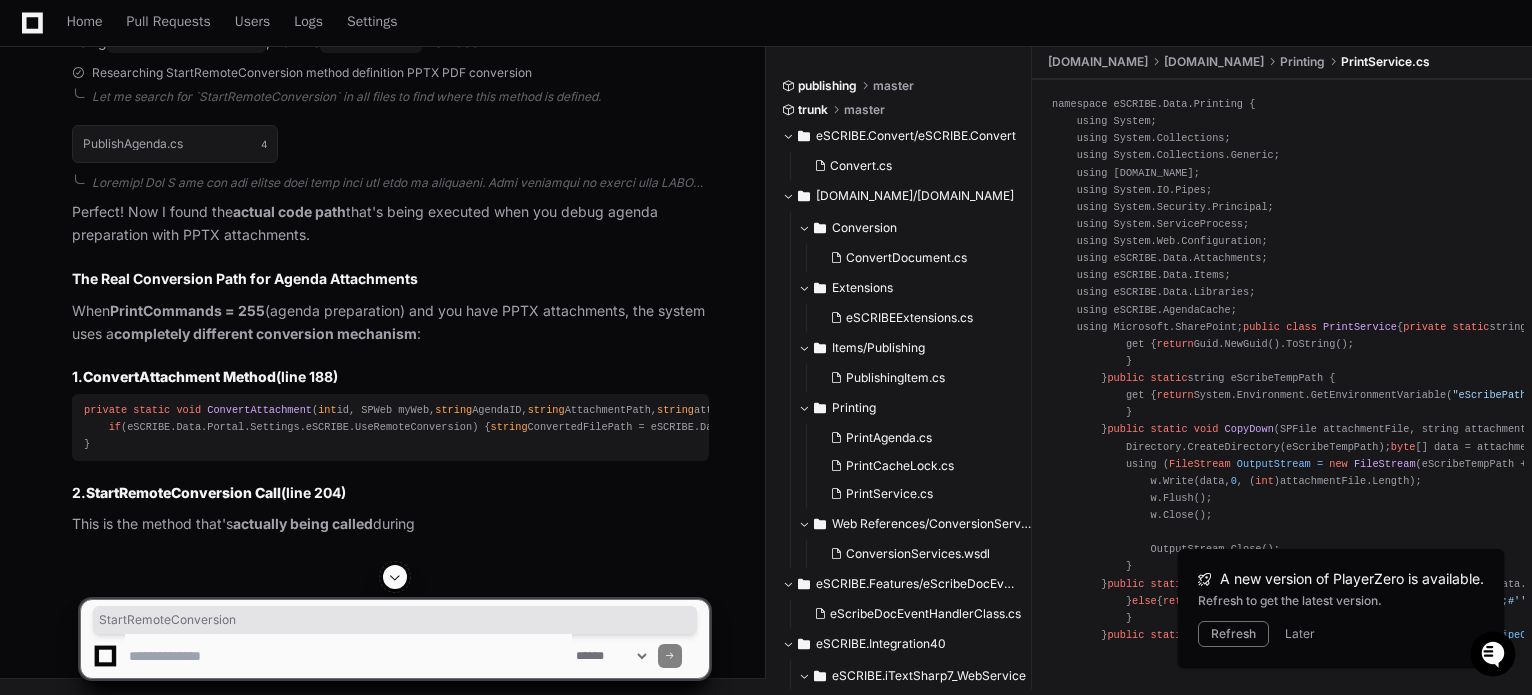 scroll, scrollTop: 11527, scrollLeft: 0, axis: vertical 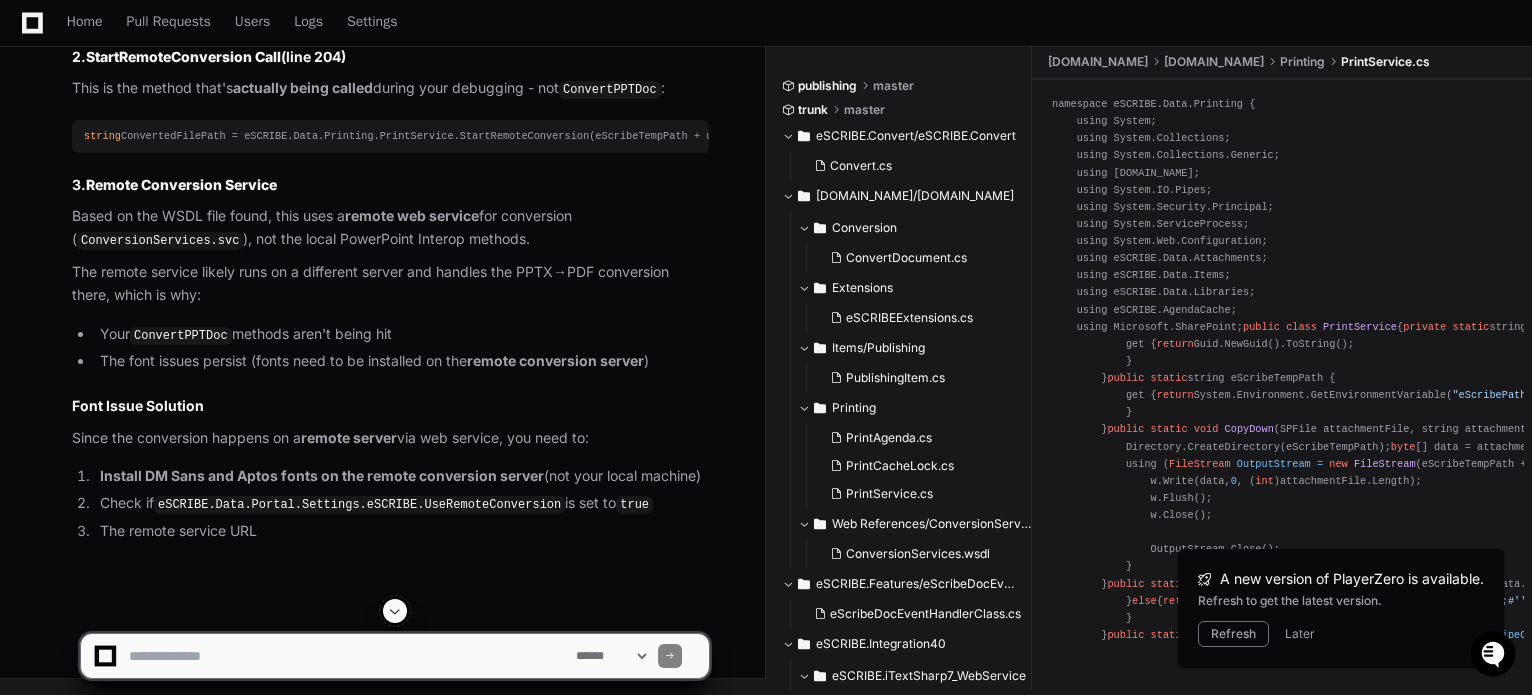 drag, startPoint x: 221, startPoint y: 388, endPoint x: 204, endPoint y: 379, distance: 19.235384 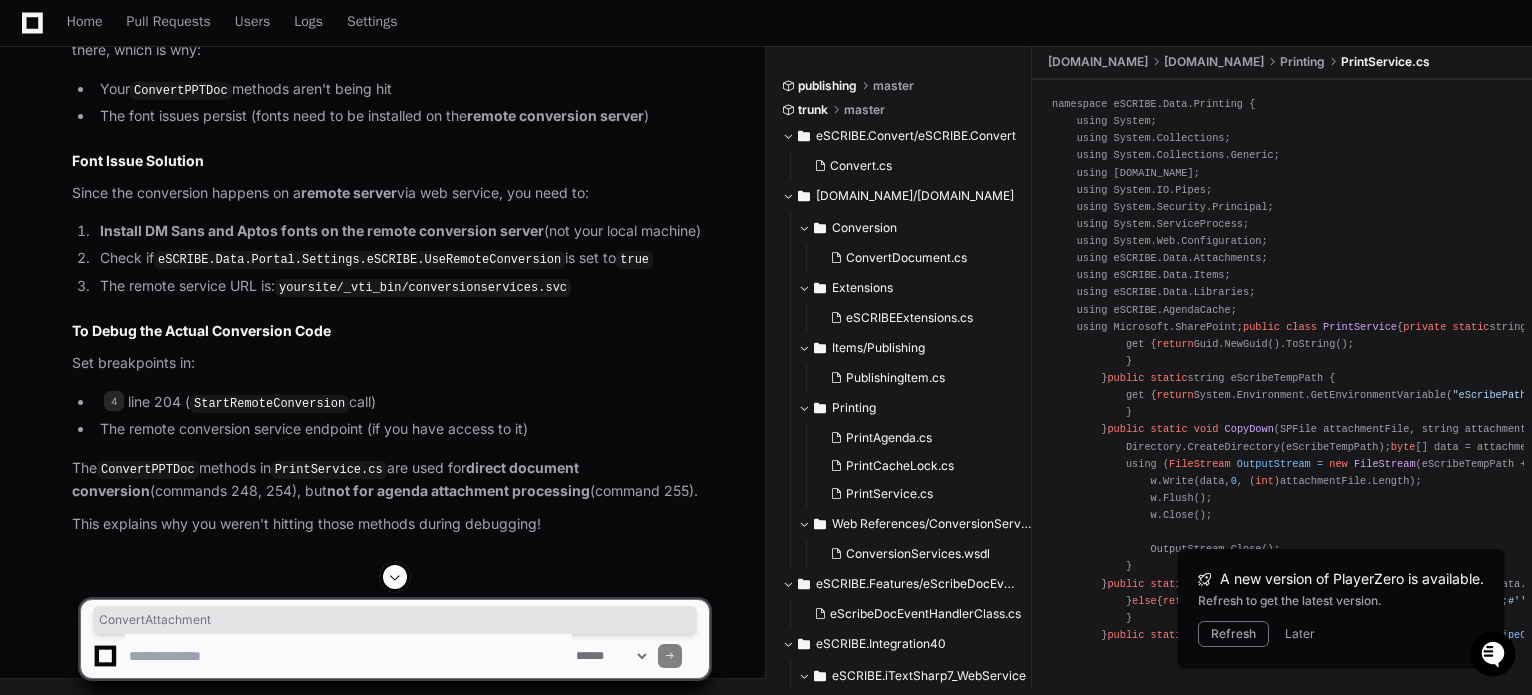 click on "When  PrintCommands = 255  (agenda preparation) and you have PPTX attachments, the system uses a  completely different conversion mechanism :" 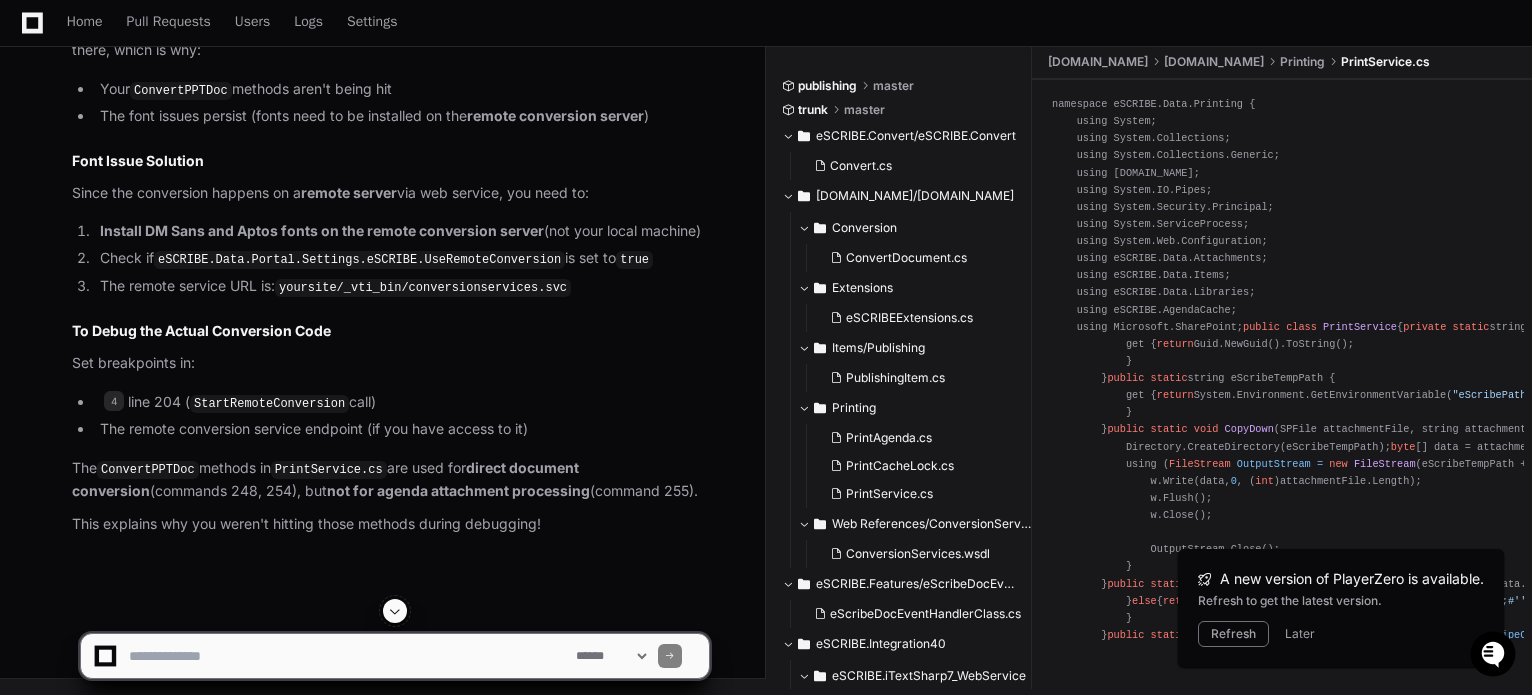 scroll, scrollTop: 11627, scrollLeft: 0, axis: vertical 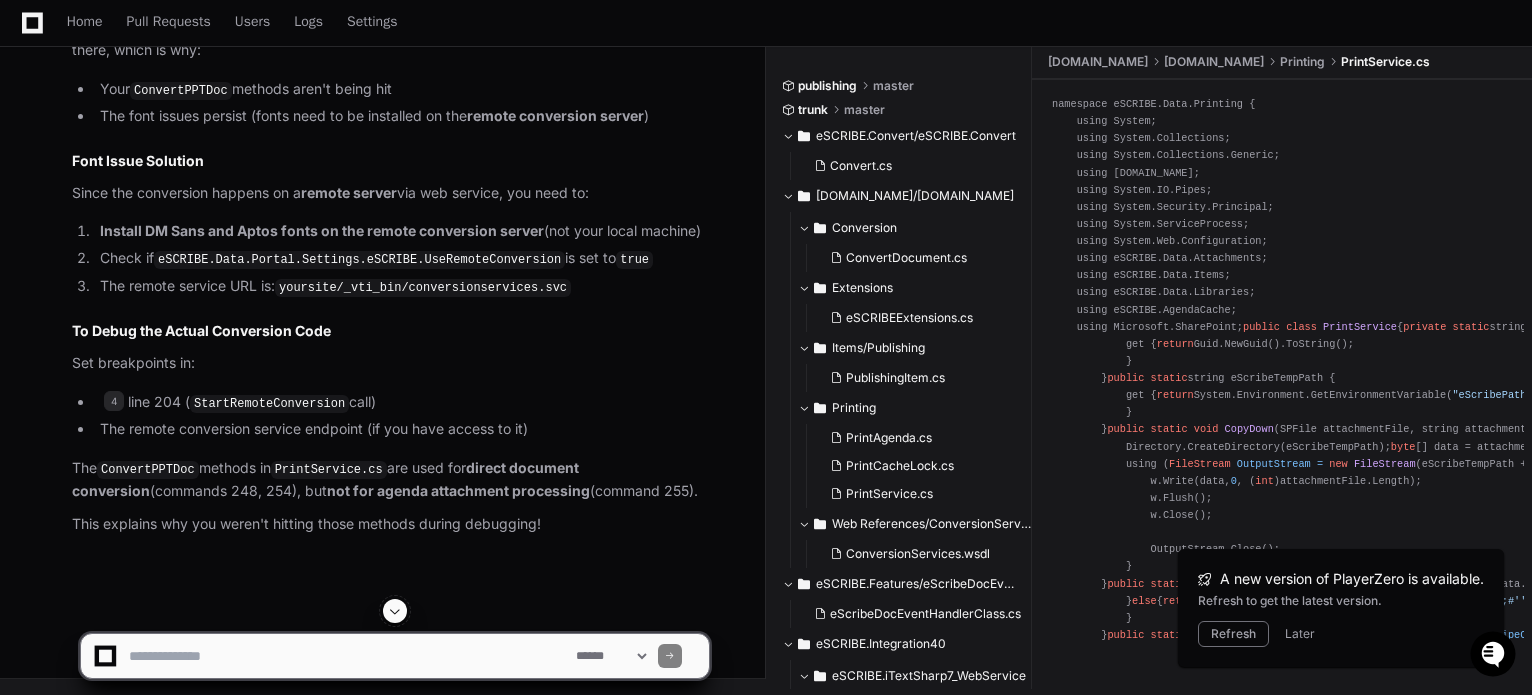 click on "ConvertAttachment" 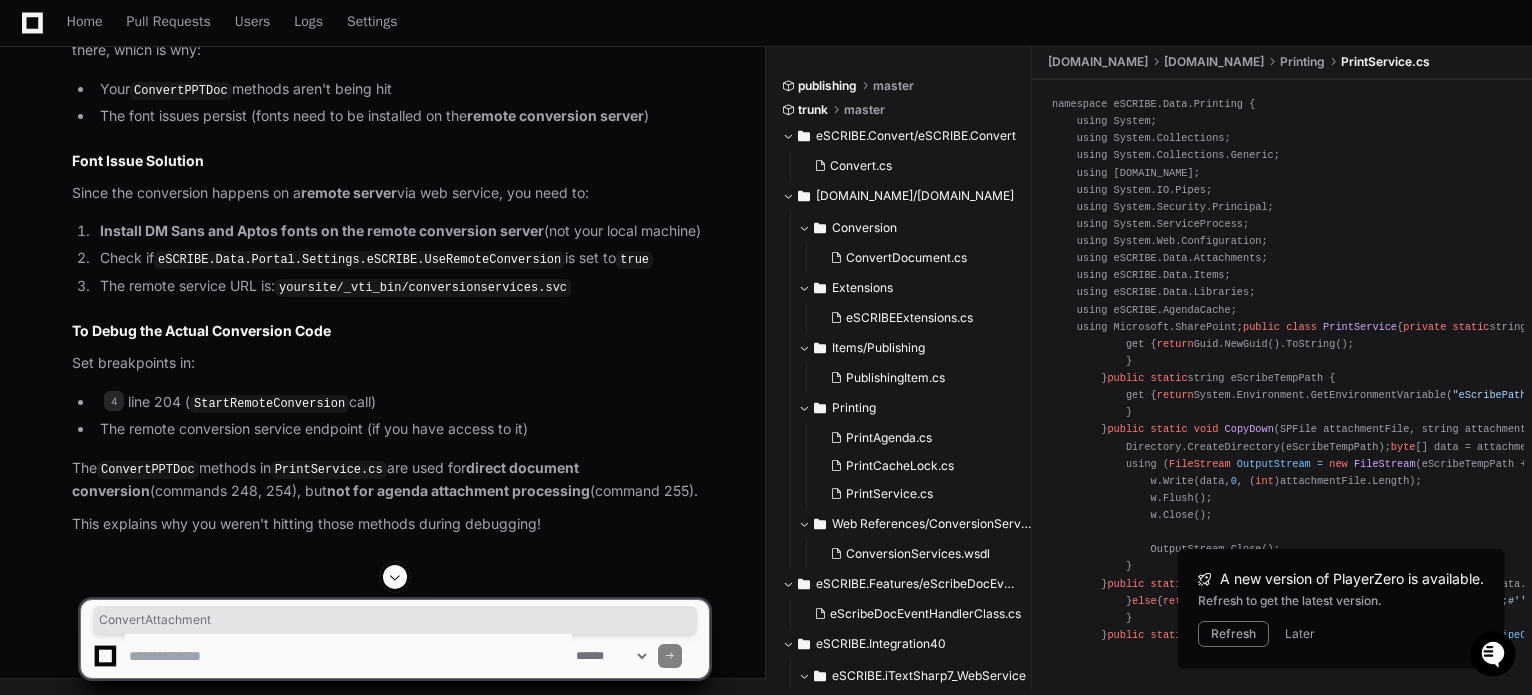 copy on "ConvertAttachment" 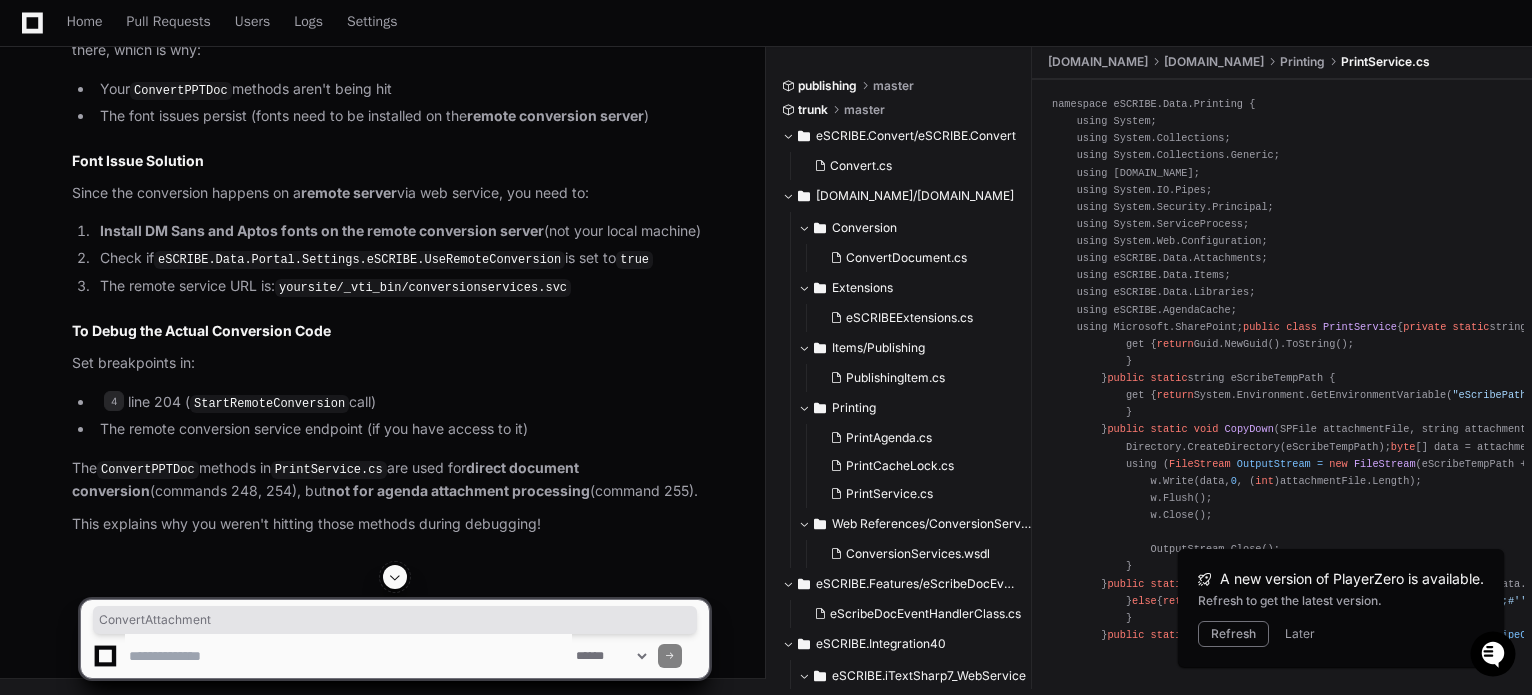 scroll, scrollTop: 11527, scrollLeft: 0, axis: vertical 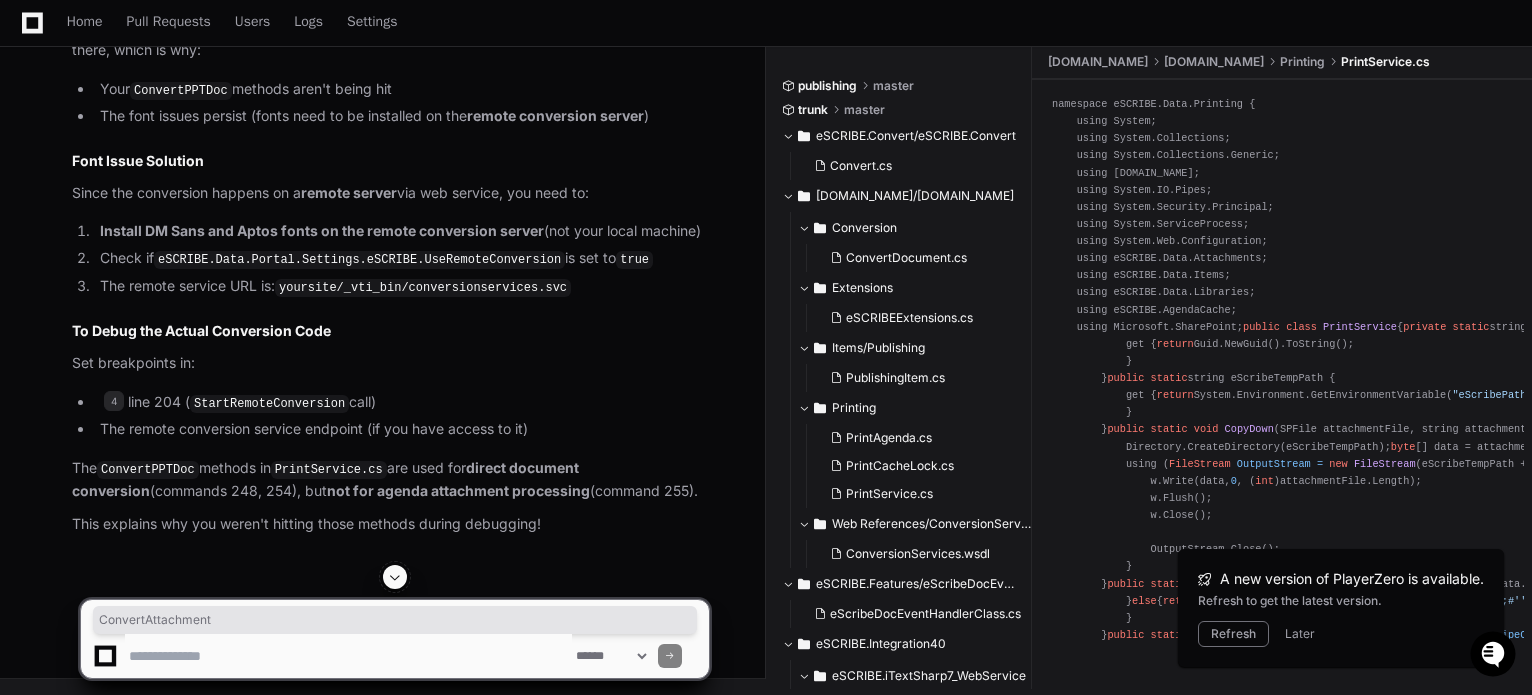 click on "int" 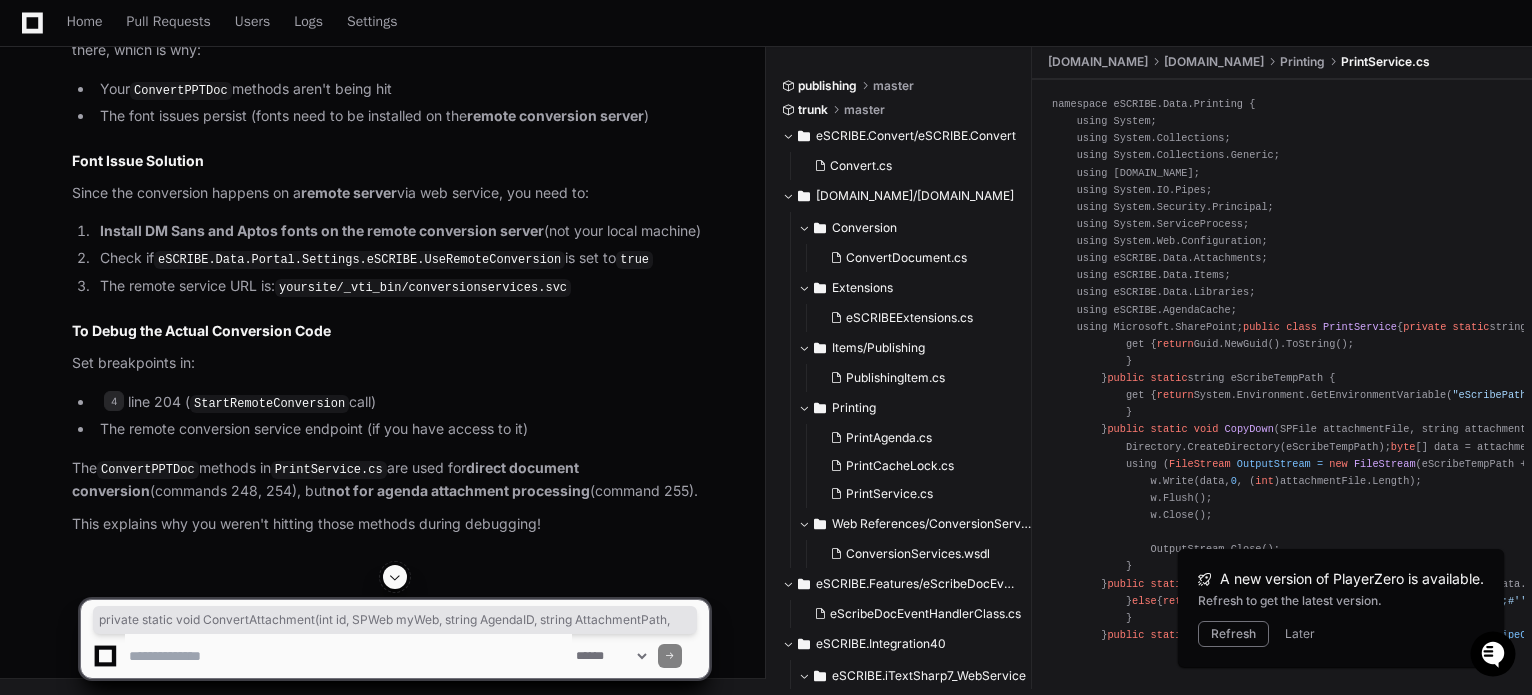 drag, startPoint x: 85, startPoint y: 376, endPoint x: 636, endPoint y: 377, distance: 551.0009 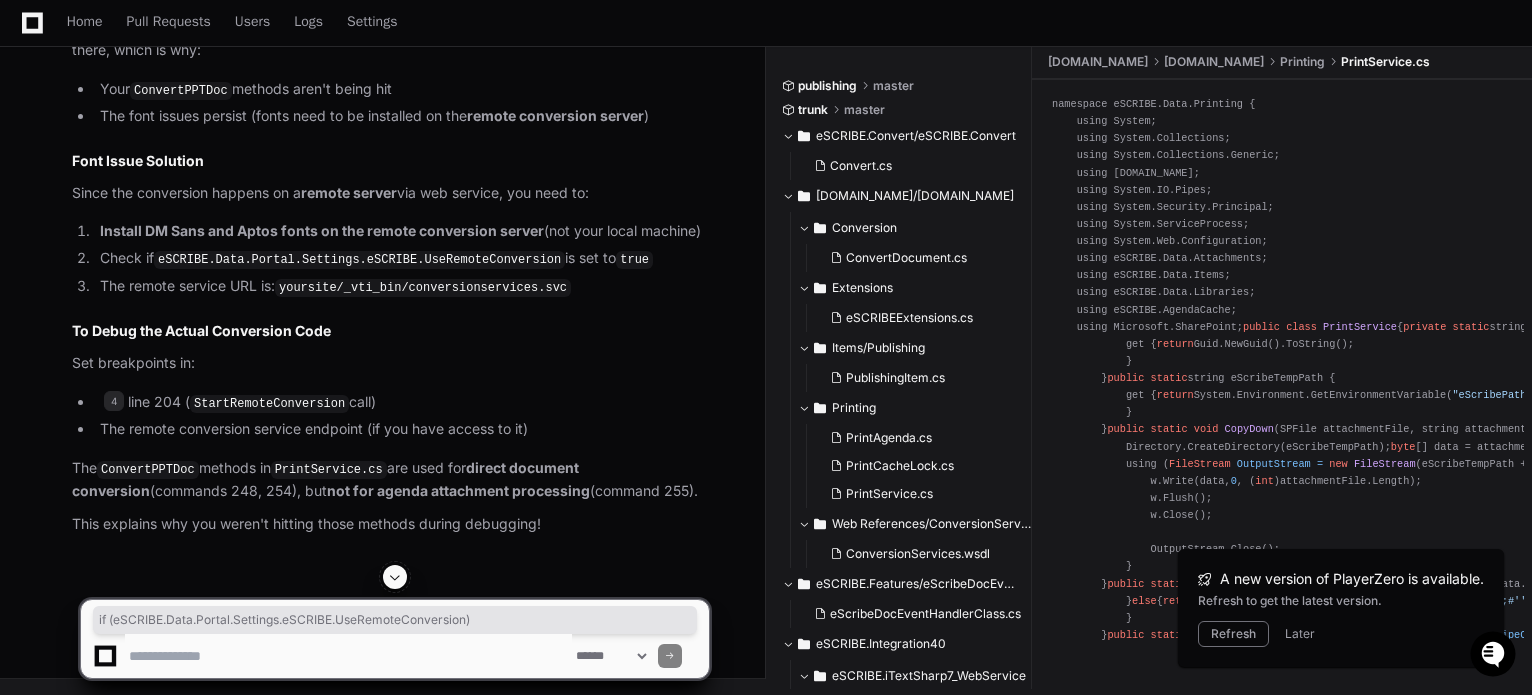 drag, startPoint x: 108, startPoint y: 410, endPoint x: 452, endPoint y: 419, distance: 344.1177 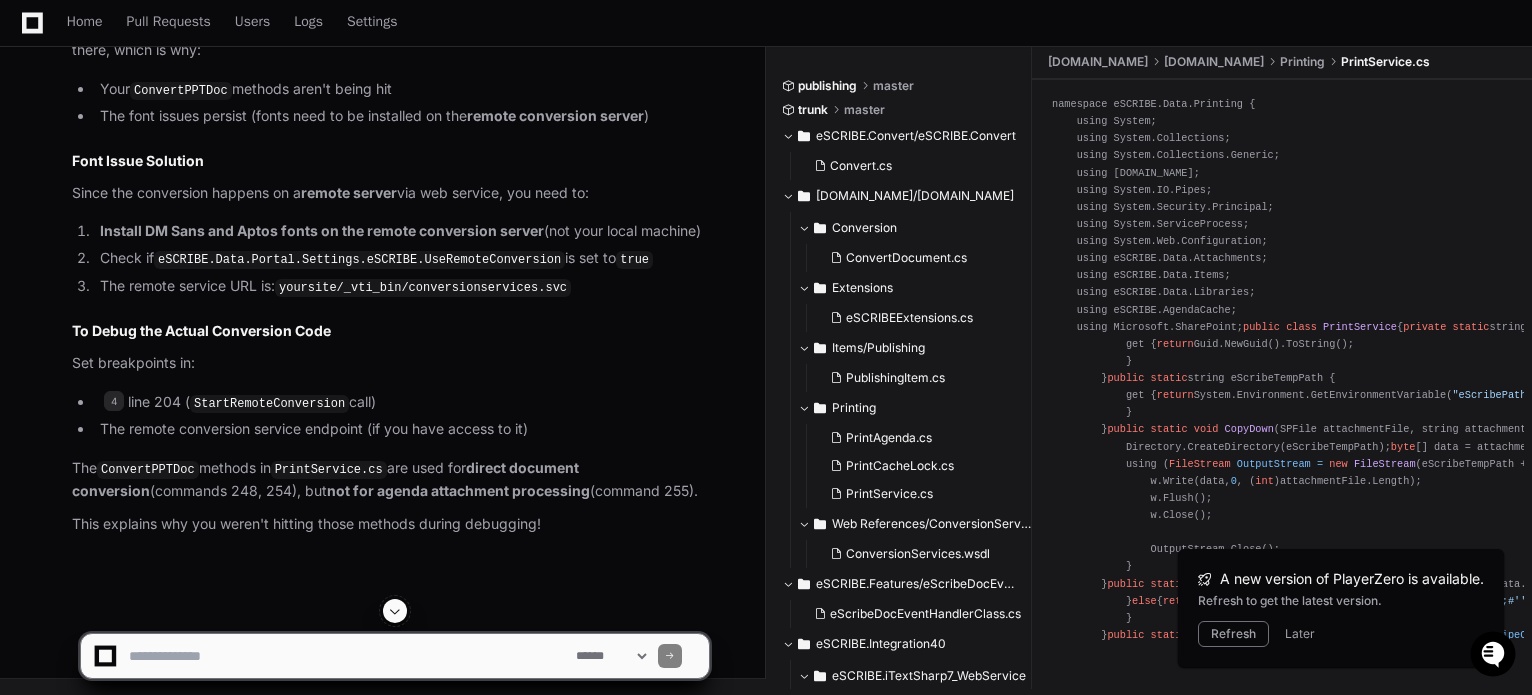 click 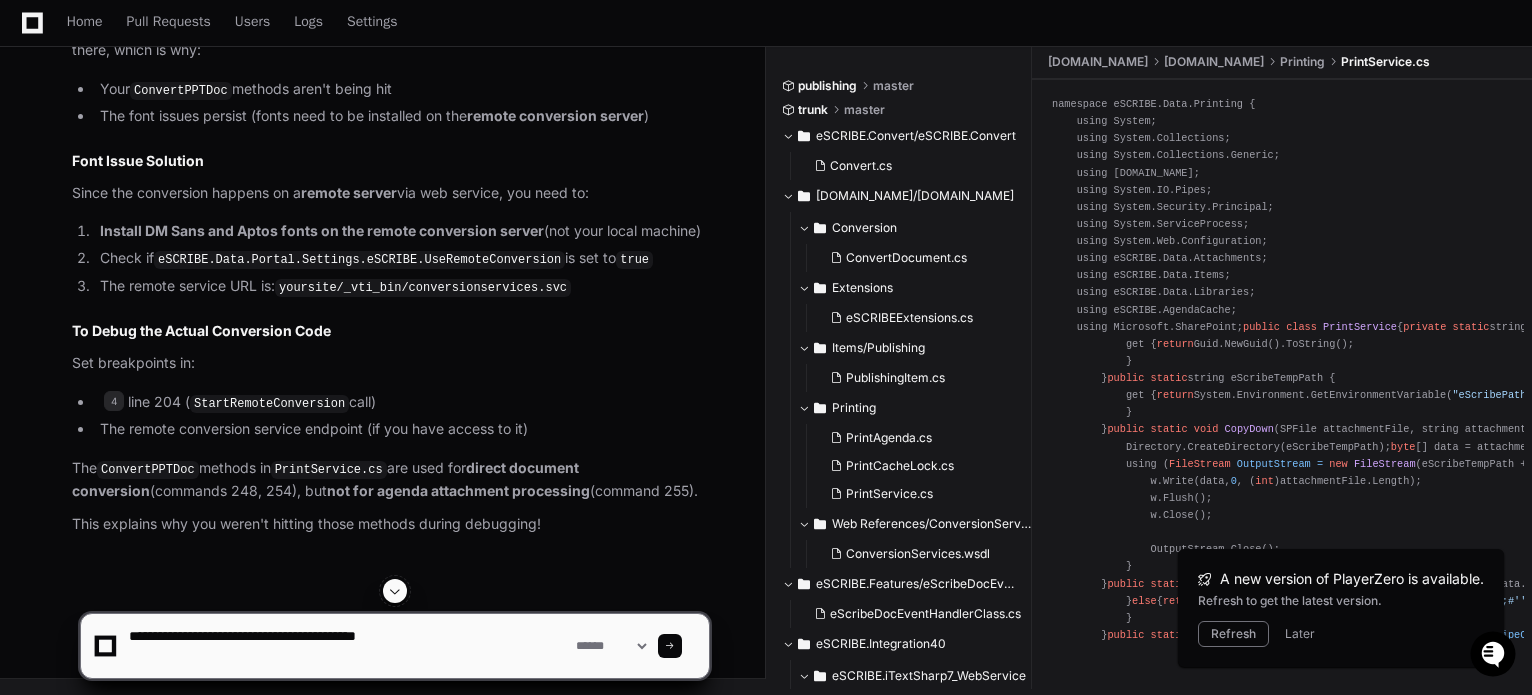 paste on "**********" 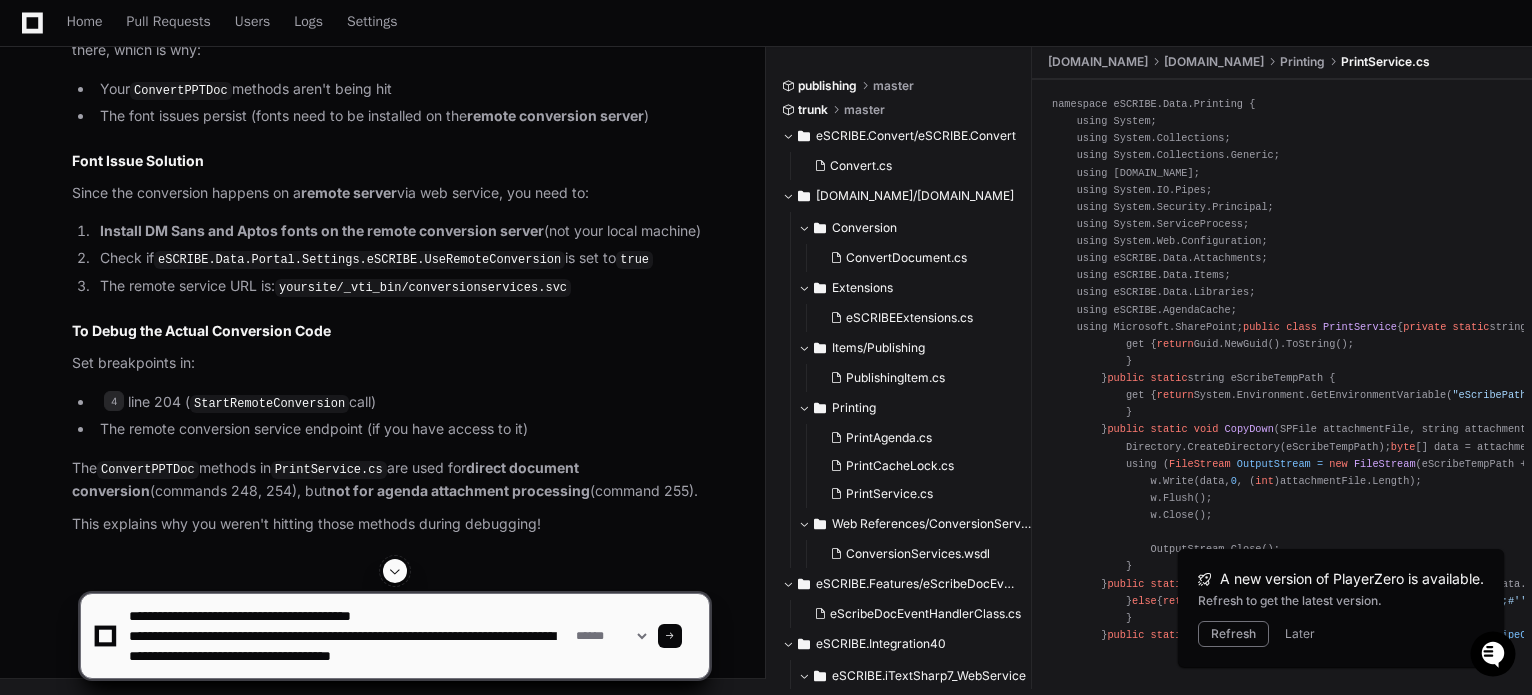scroll, scrollTop: 26, scrollLeft: 0, axis: vertical 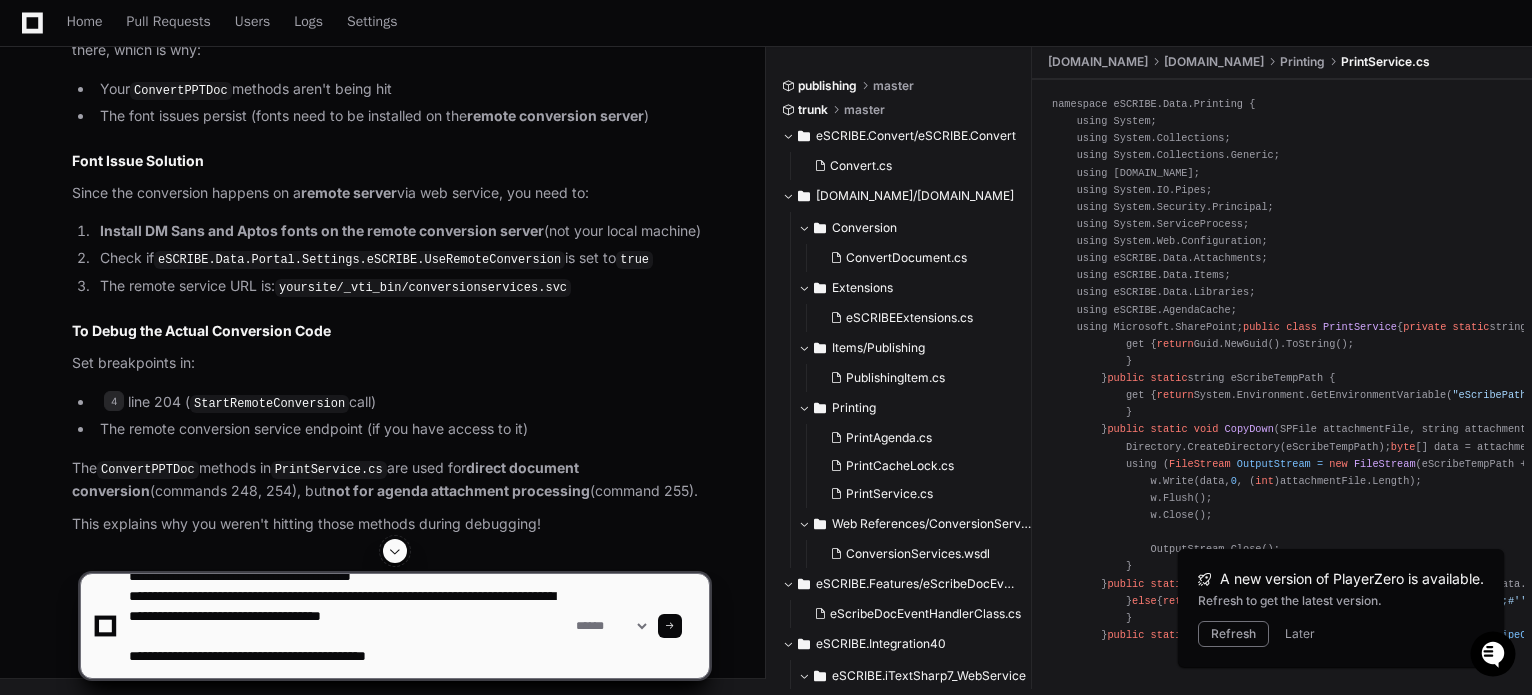 type on "**********" 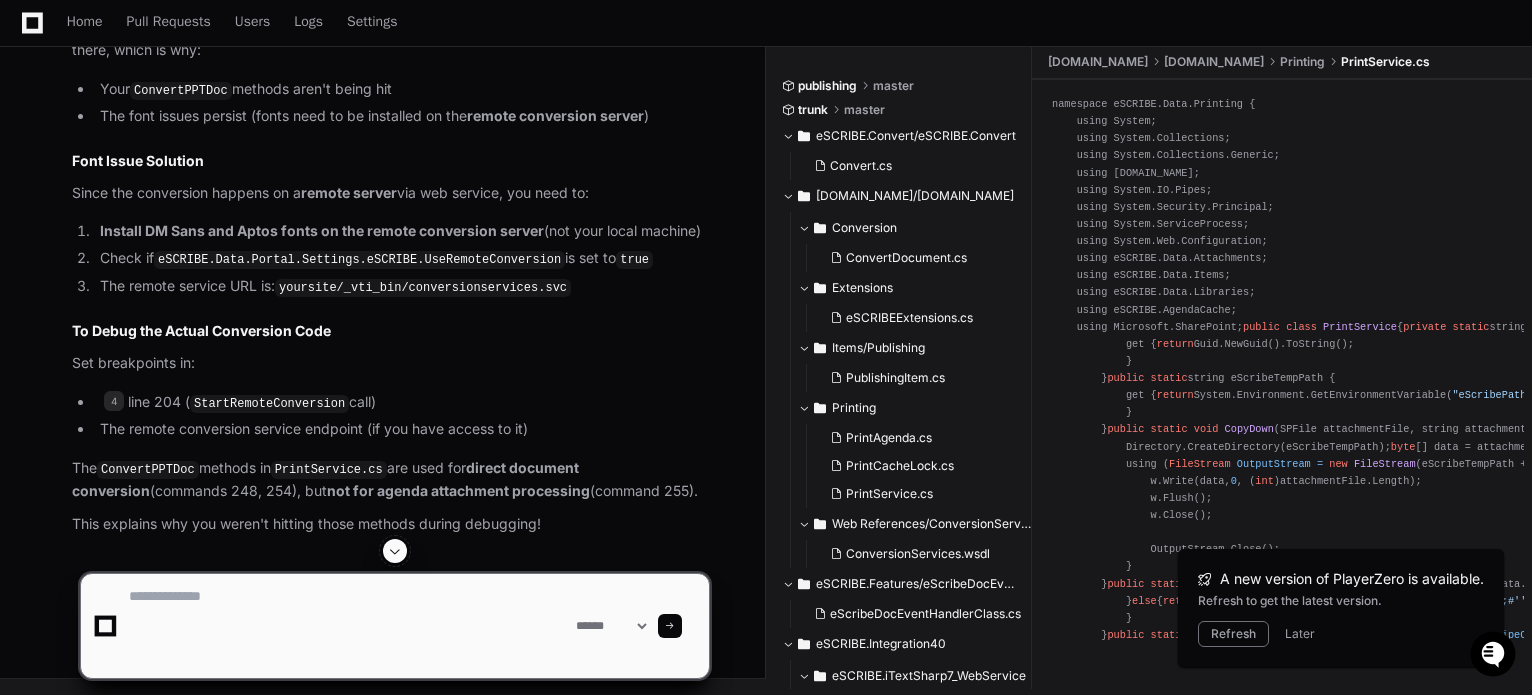 scroll, scrollTop: 0, scrollLeft: 0, axis: both 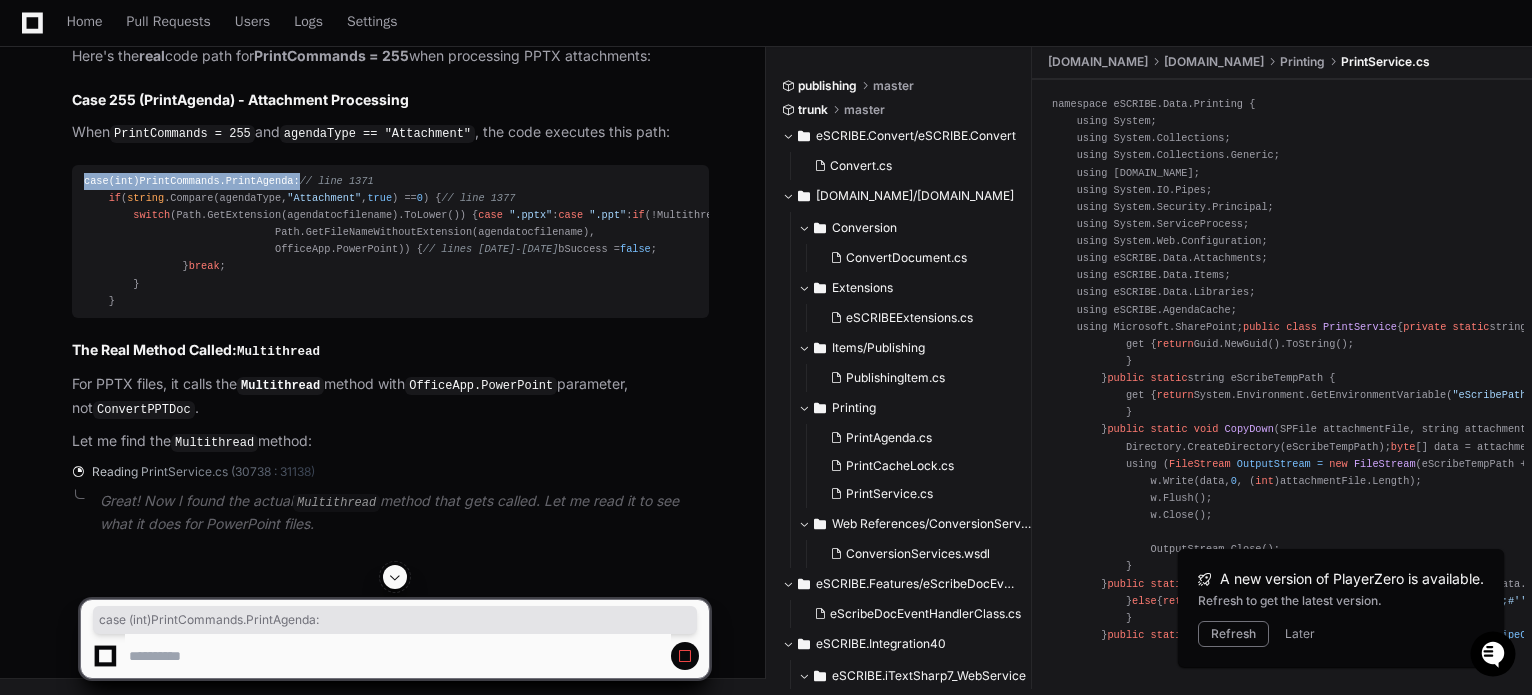 drag, startPoint x: 83, startPoint y: 203, endPoint x: 287, endPoint y: 194, distance: 204.19843 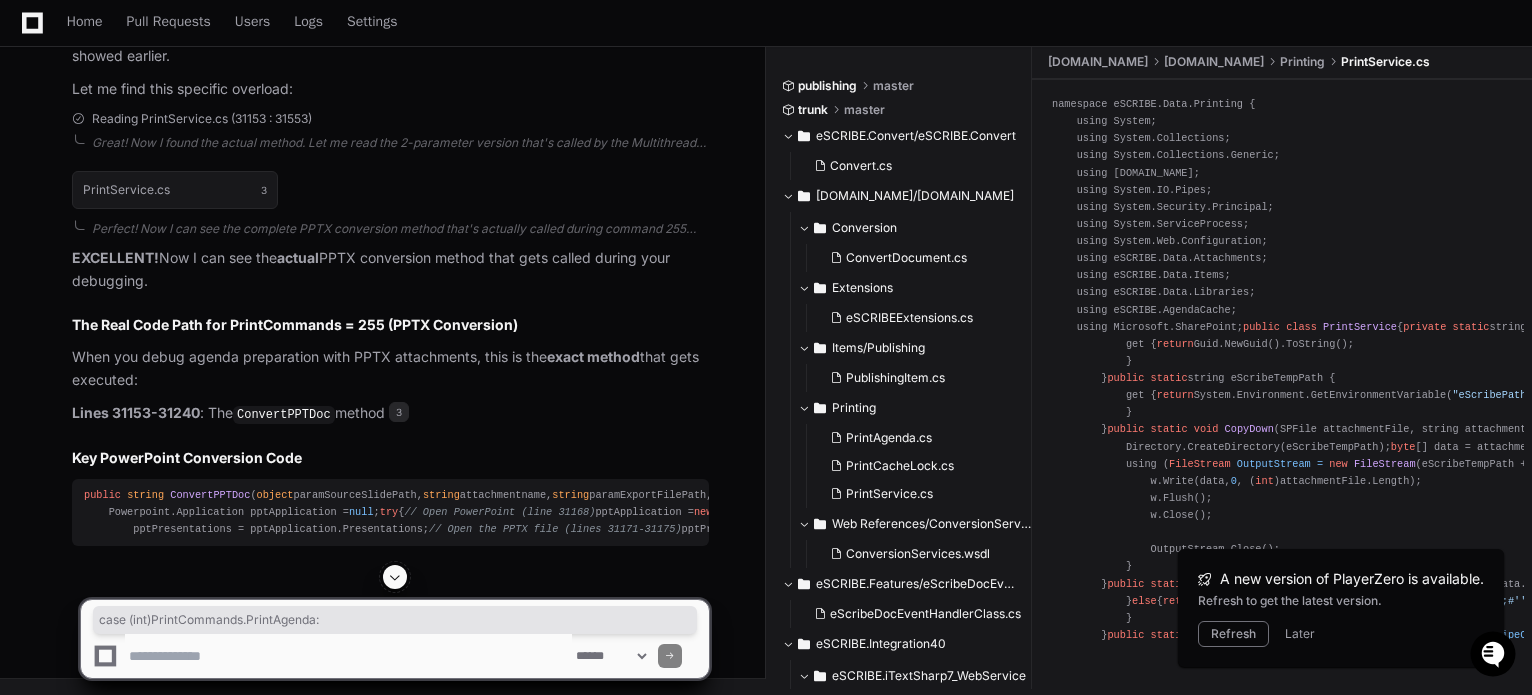 scroll, scrollTop: 14490, scrollLeft: 0, axis: vertical 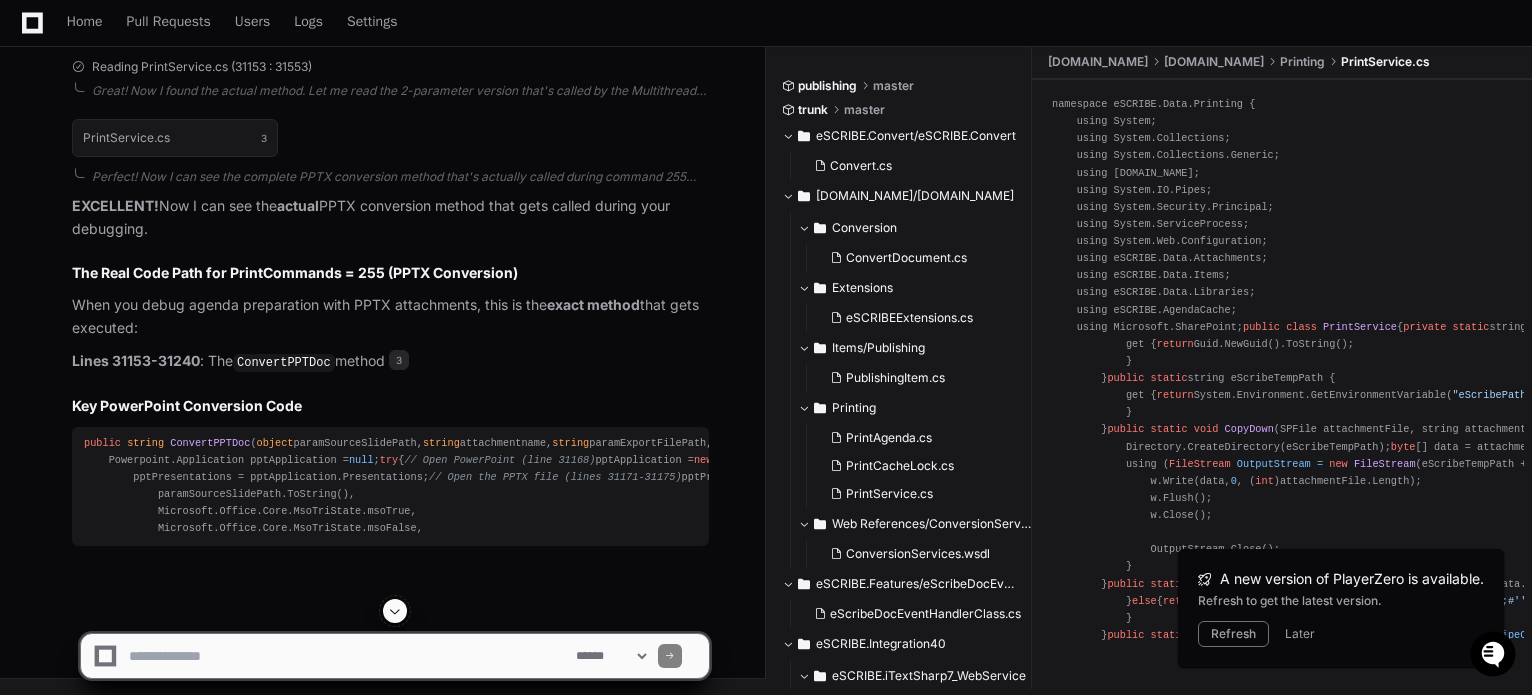 click 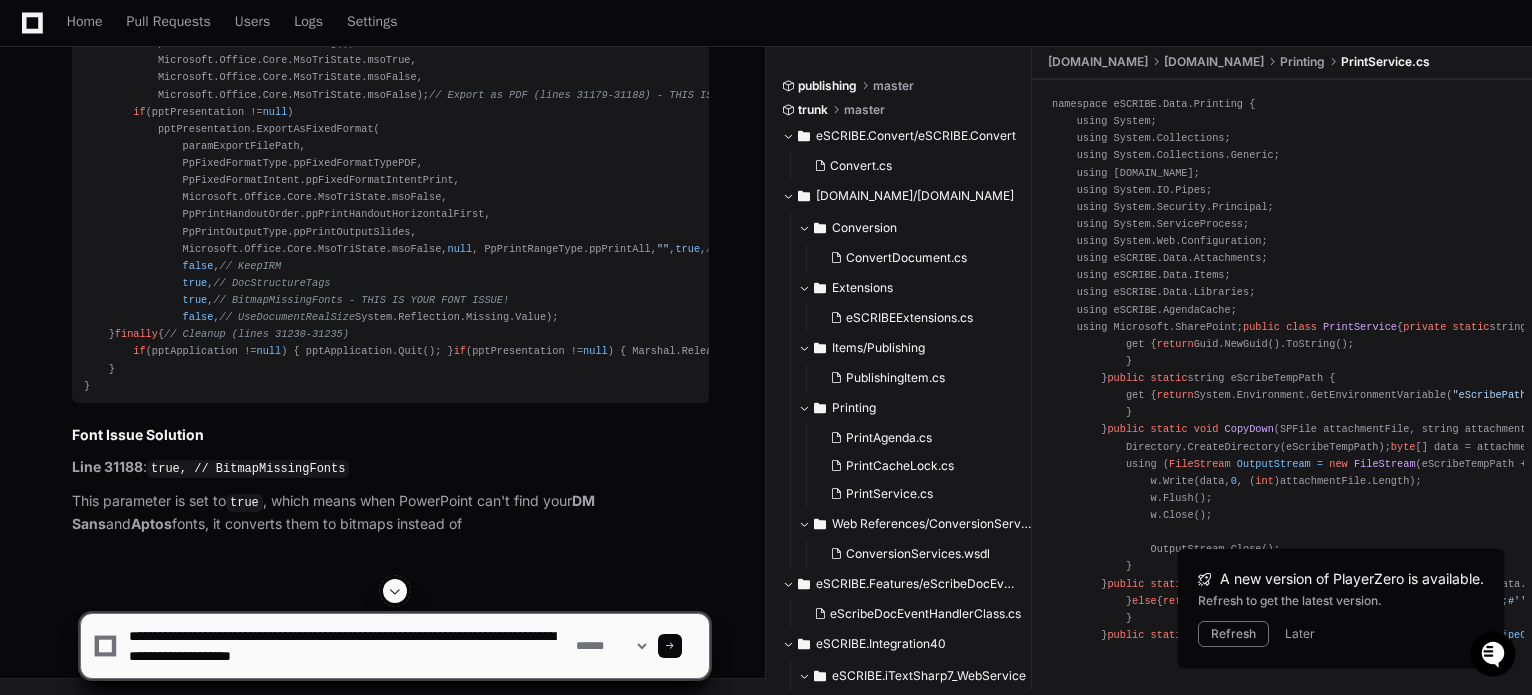 scroll, scrollTop: 6, scrollLeft: 0, axis: vertical 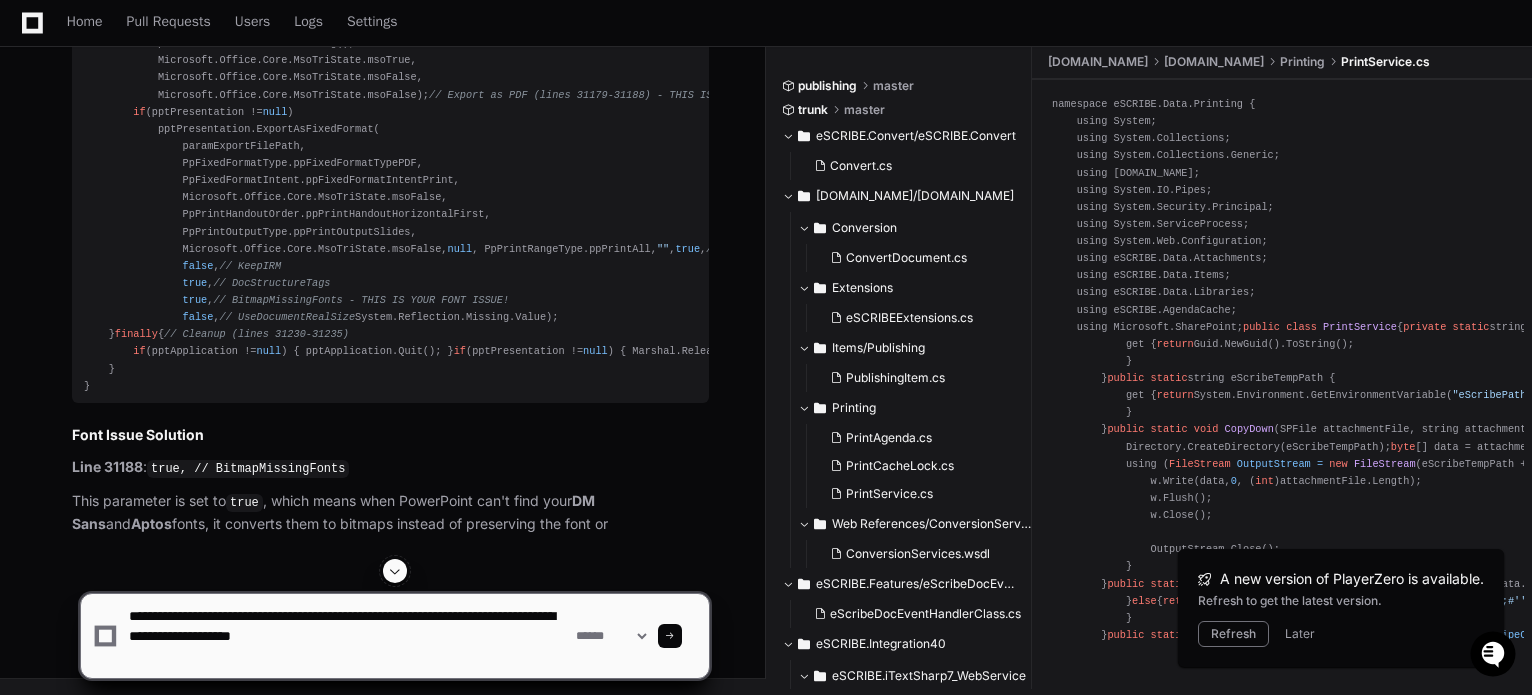 paste on "**********" 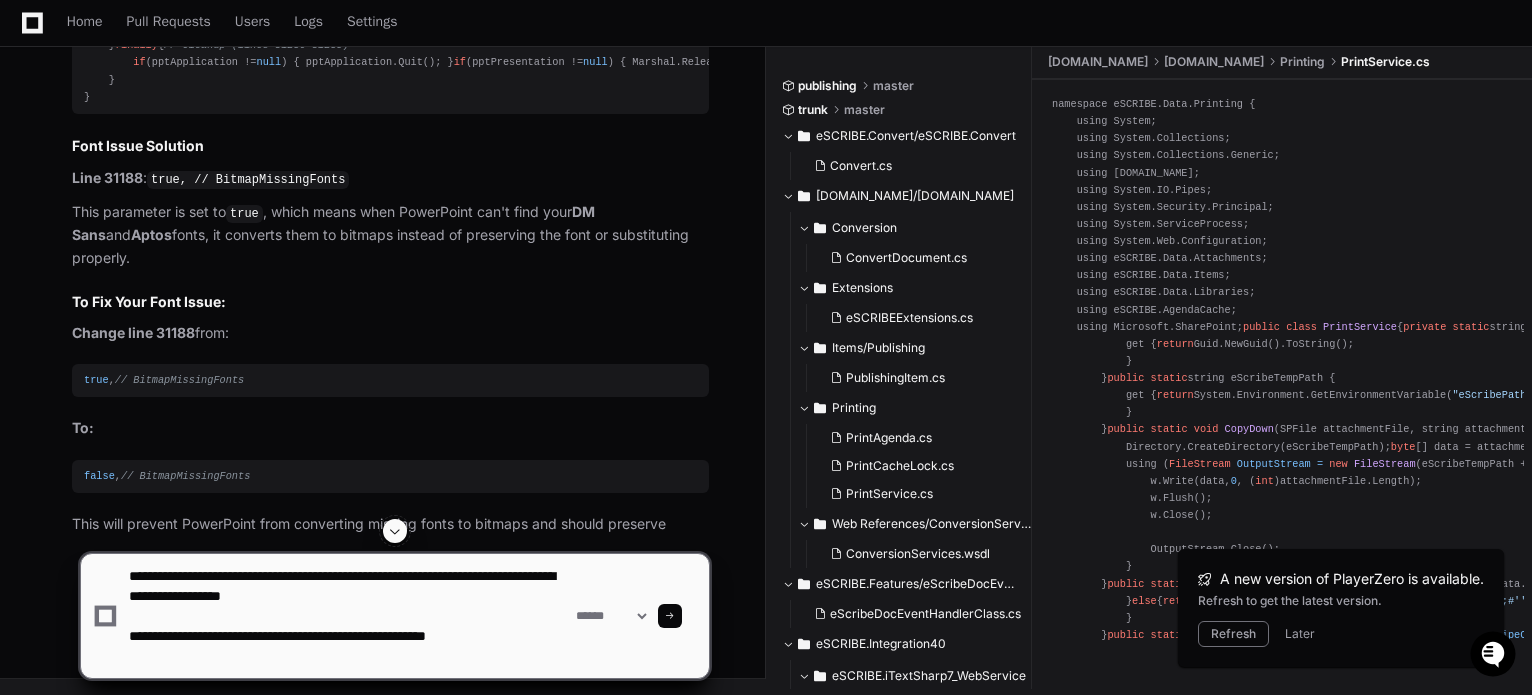scroll, scrollTop: 0, scrollLeft: 0, axis: both 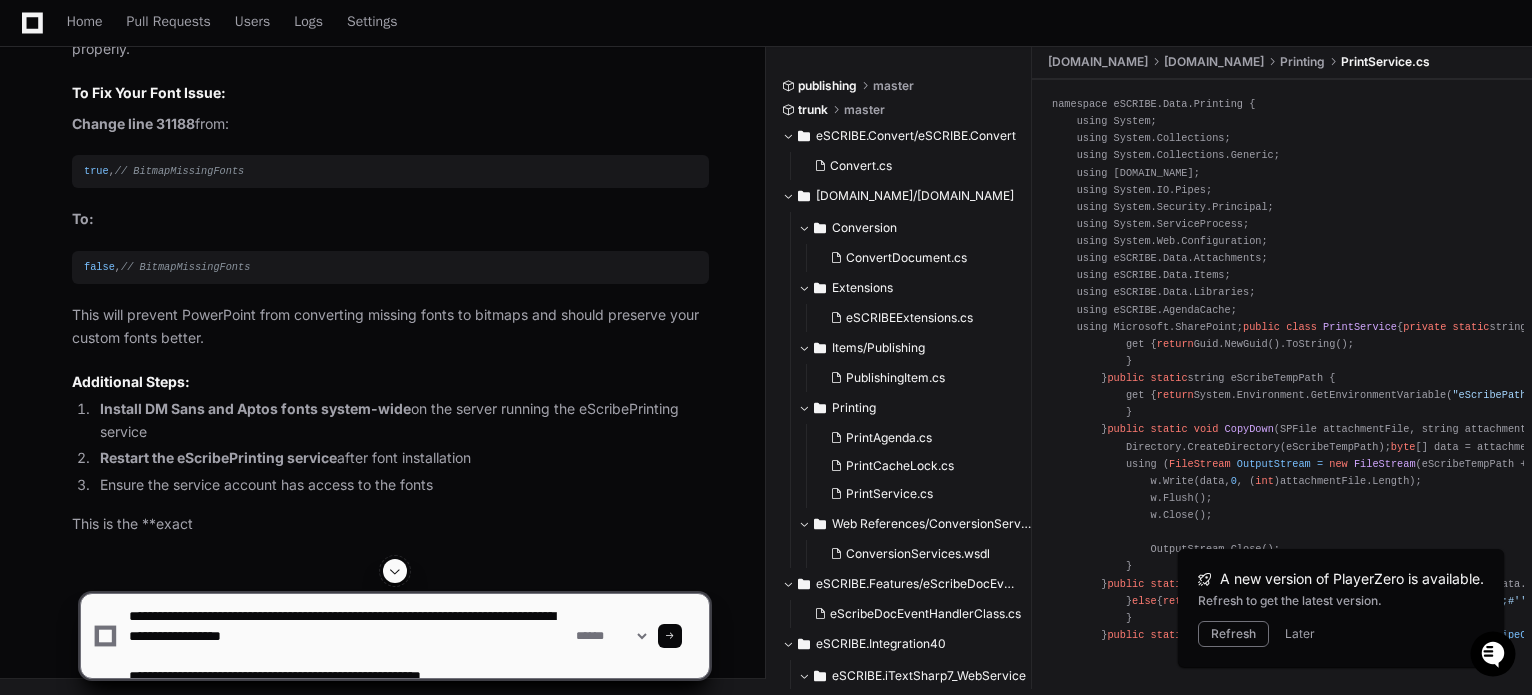 paste on "**********" 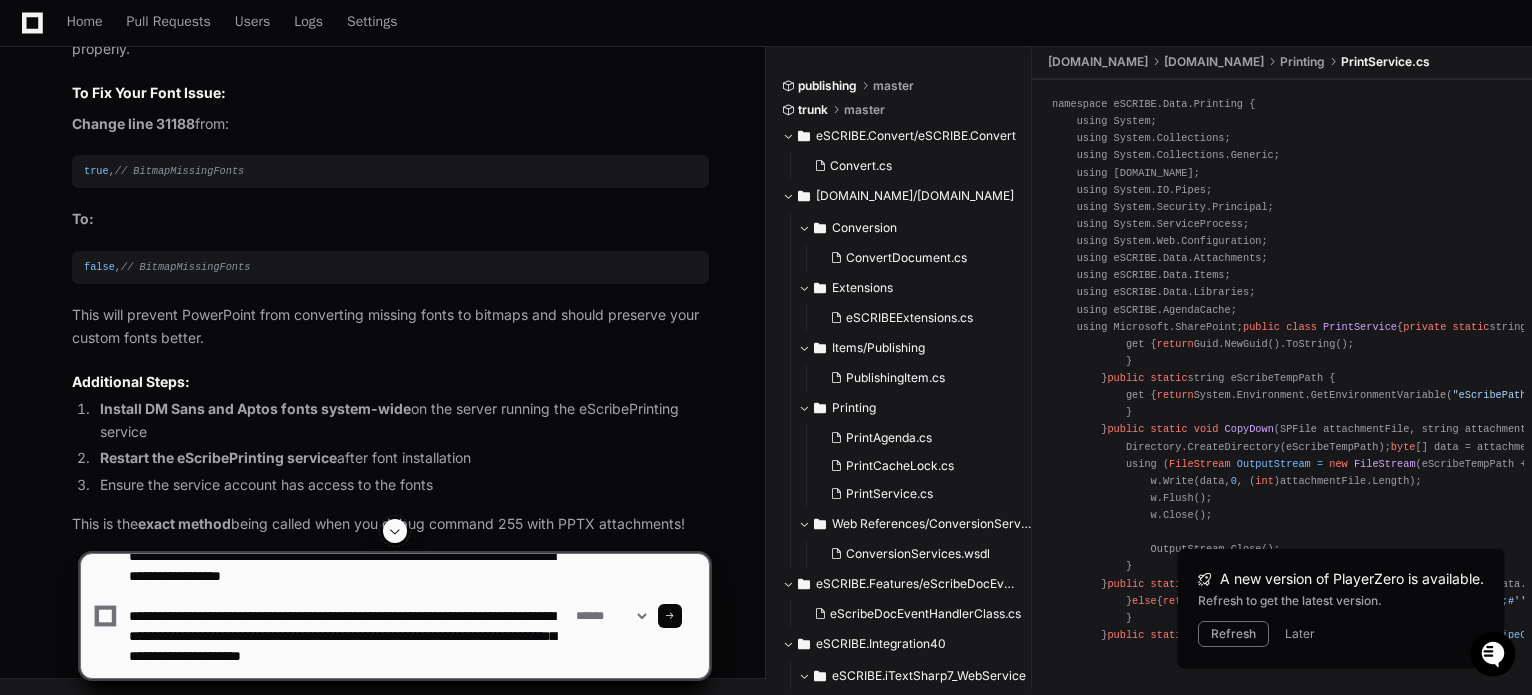 scroll, scrollTop: 60, scrollLeft: 0, axis: vertical 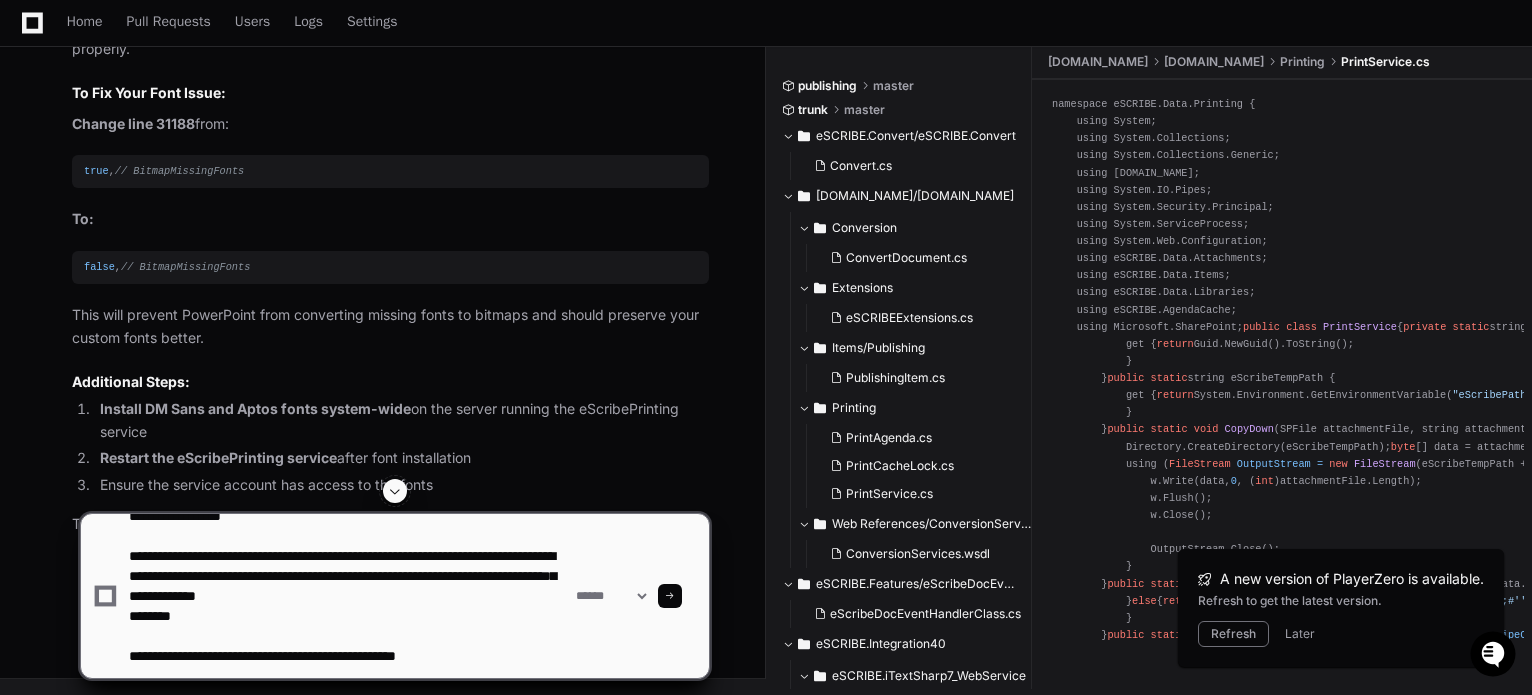 type on "**********" 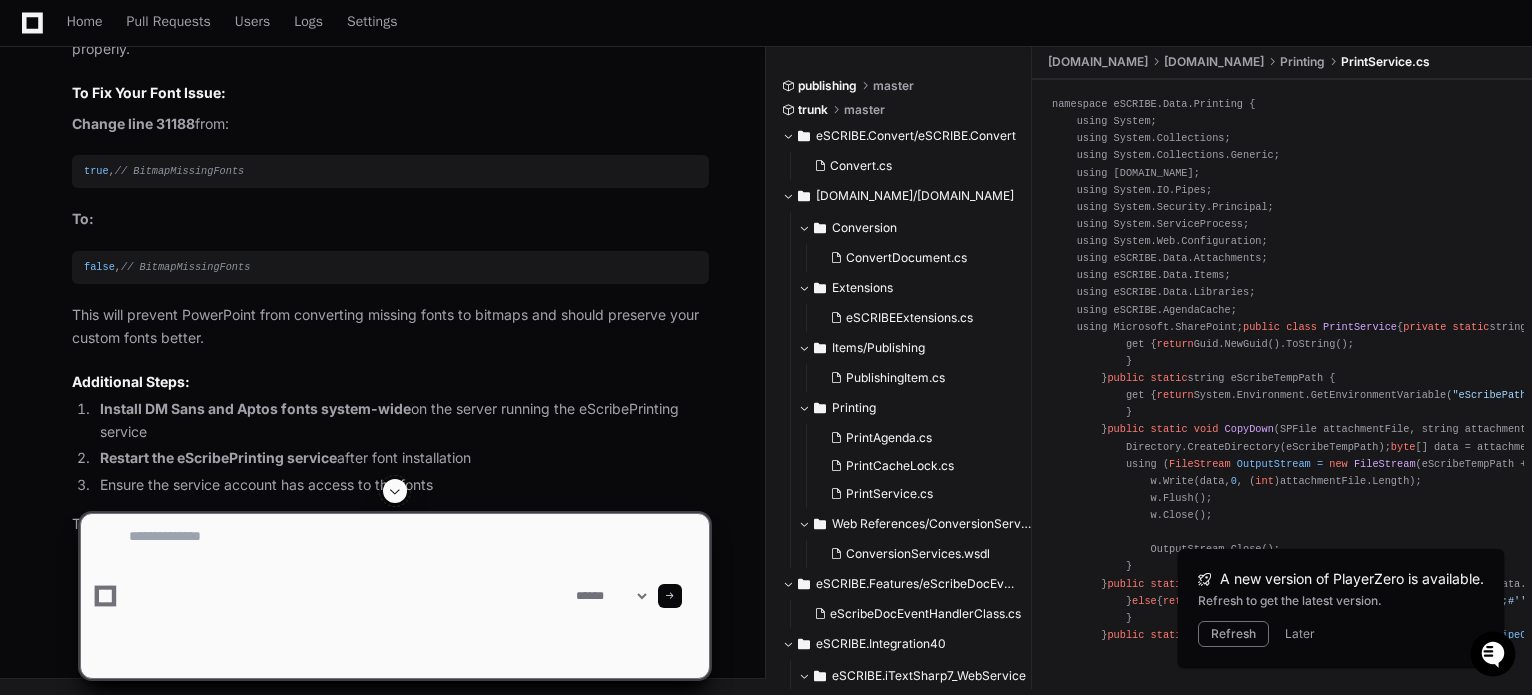 scroll, scrollTop: 0, scrollLeft: 0, axis: both 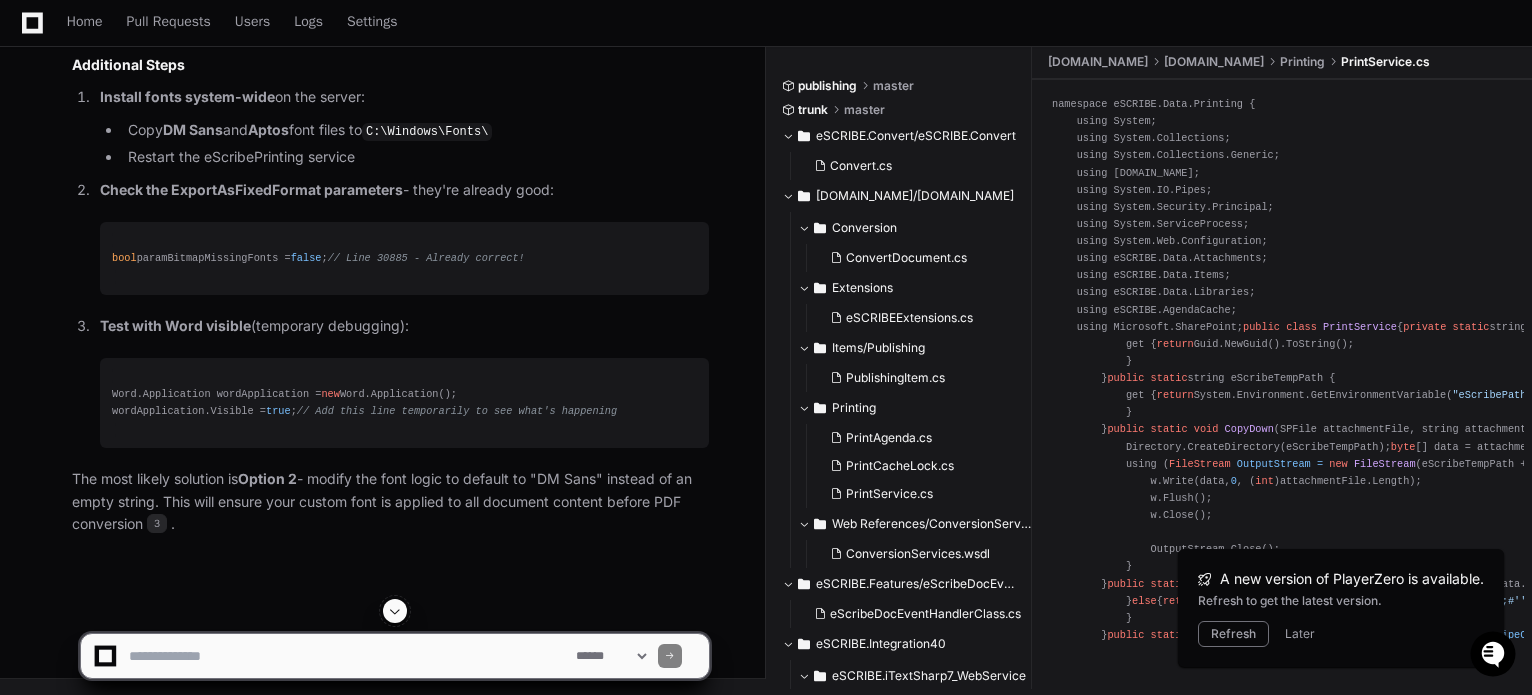 click 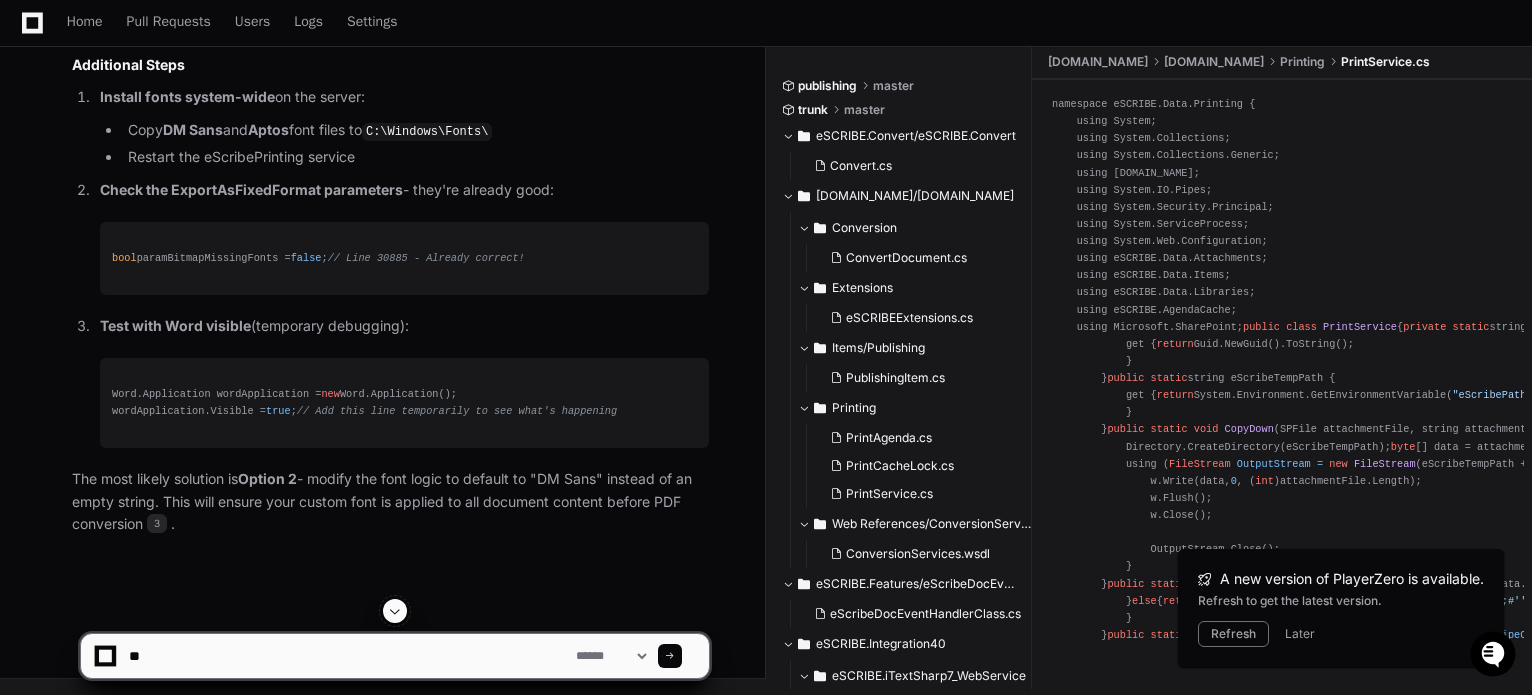 type on "*" 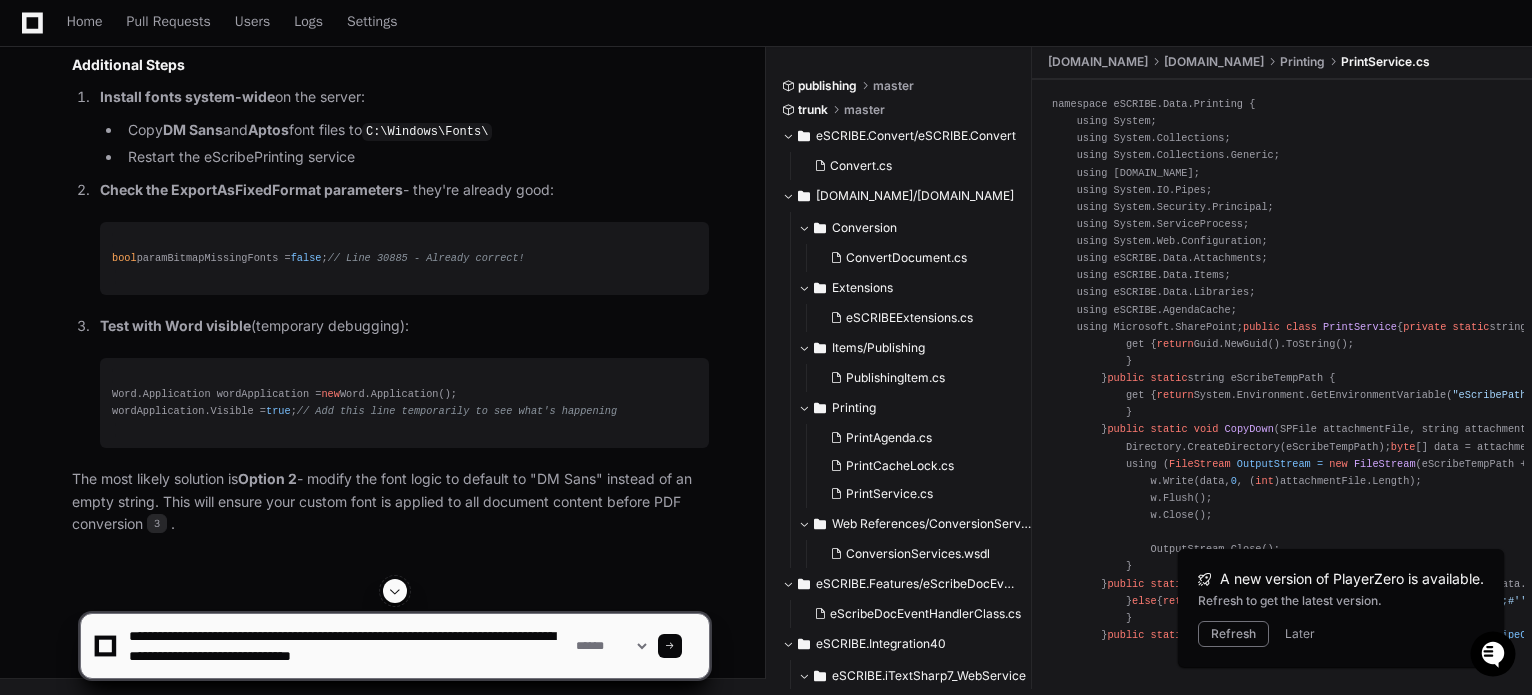 type on "**********" 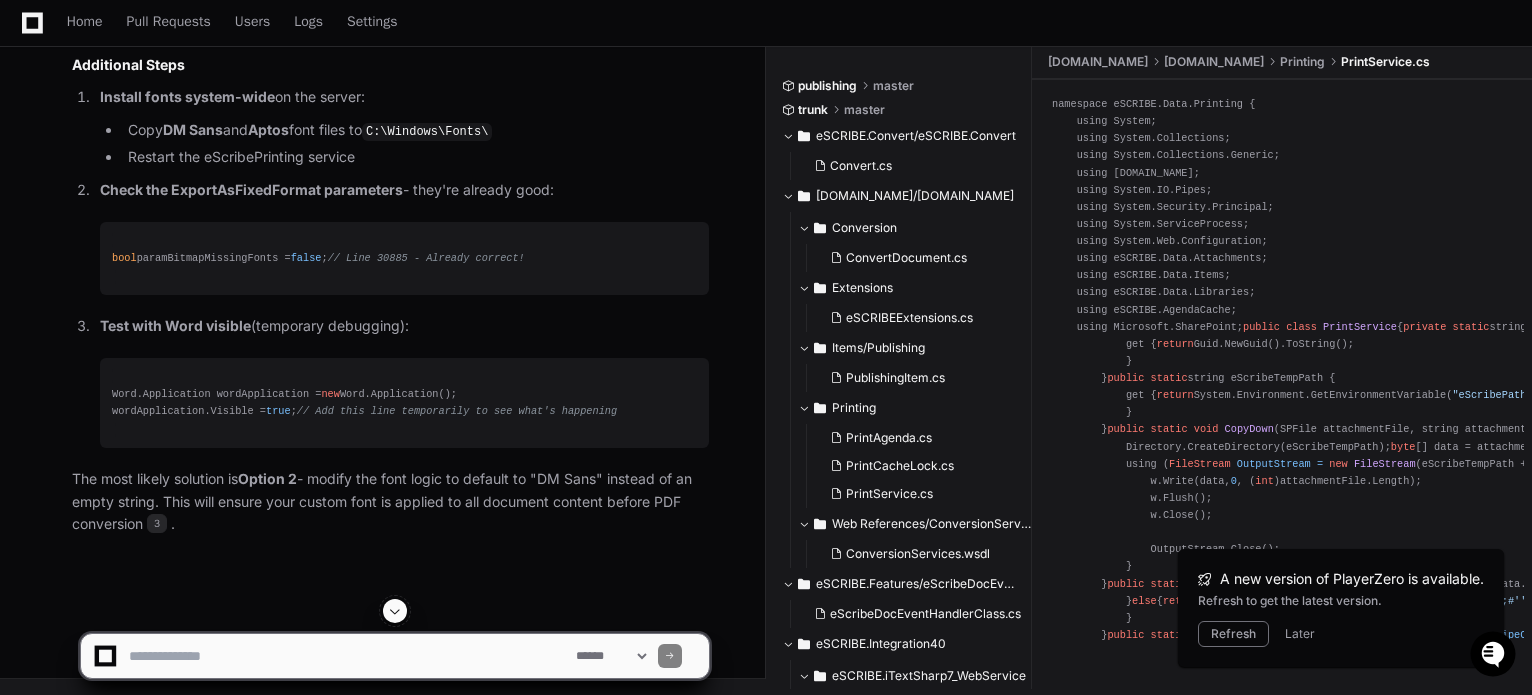 scroll, scrollTop: 0, scrollLeft: 0, axis: both 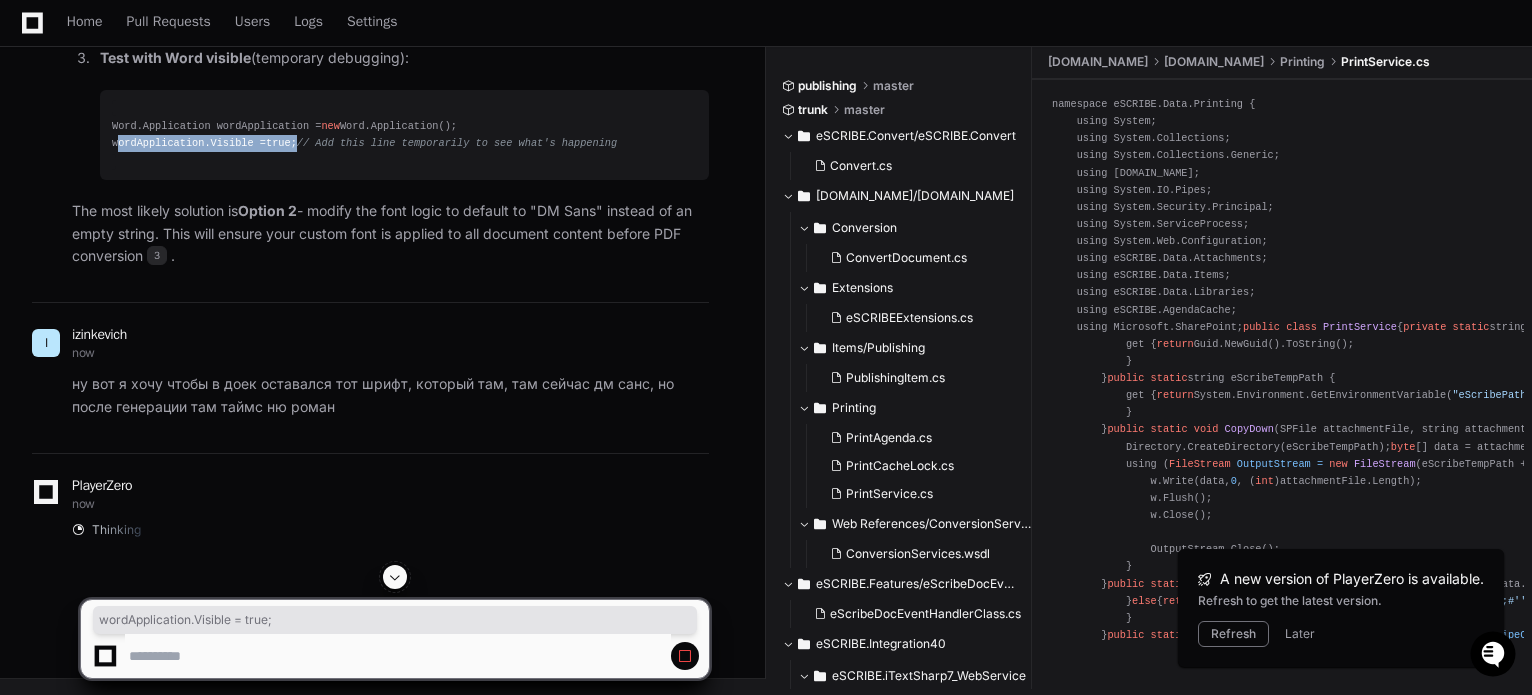 drag, startPoint x: 112, startPoint y: 347, endPoint x: 285, endPoint y: 348, distance: 173.00288 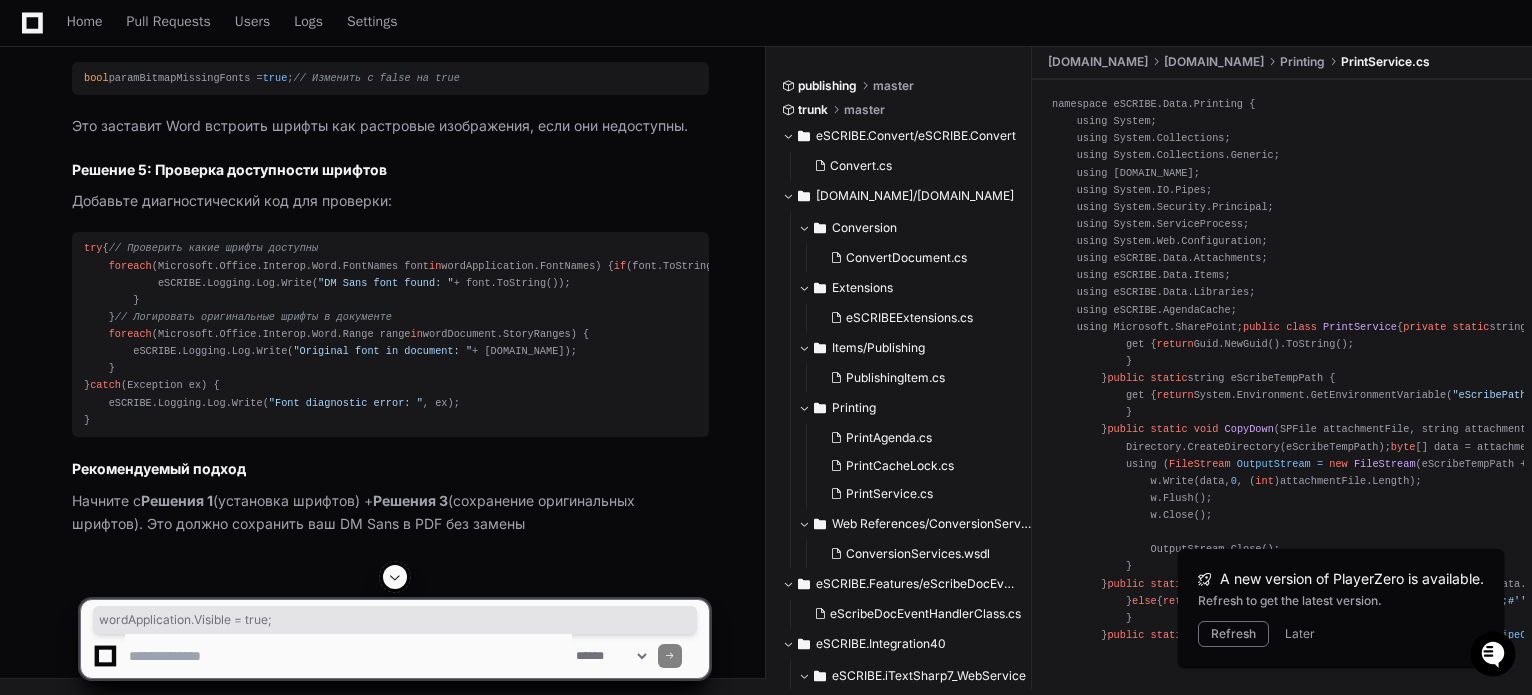 scroll, scrollTop: 19918, scrollLeft: 0, axis: vertical 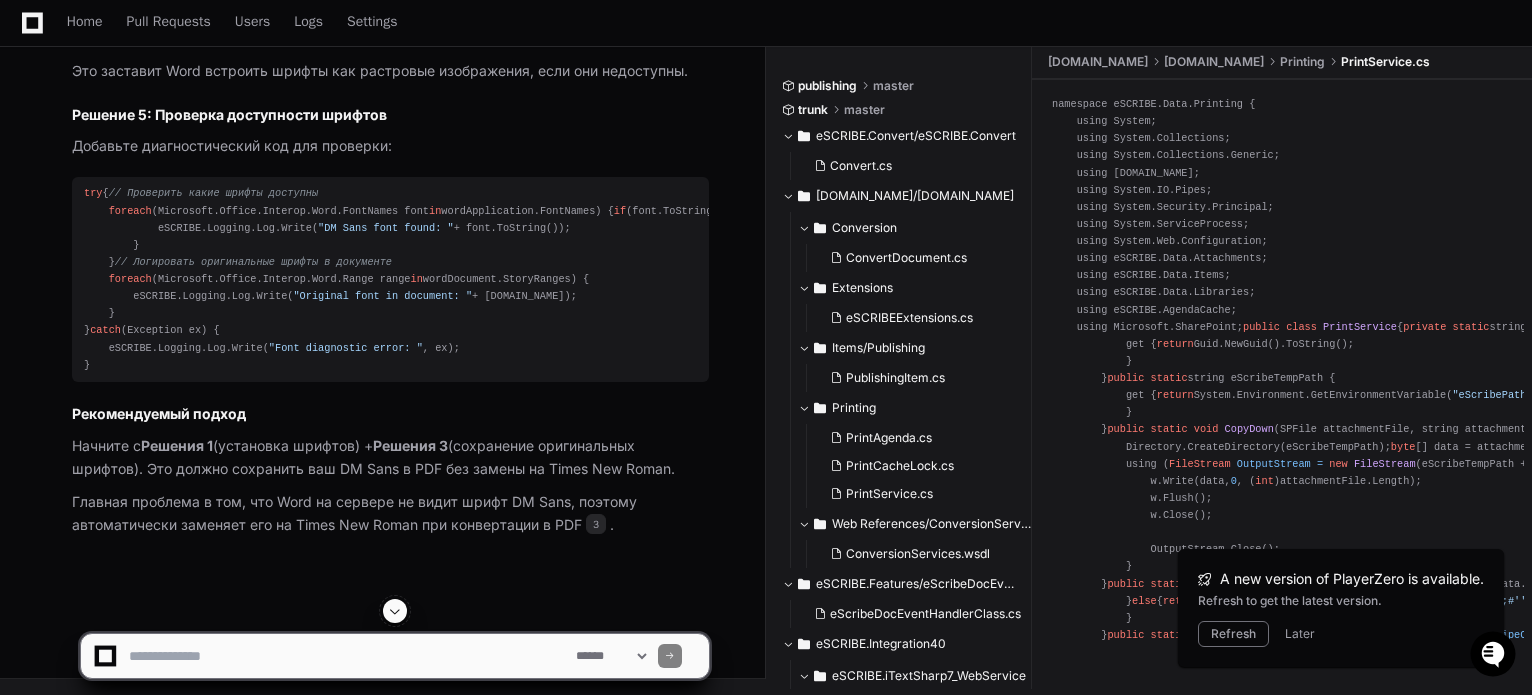 drag, startPoint x: 292, startPoint y: 211, endPoint x: 229, endPoint y: 222, distance: 63.953106 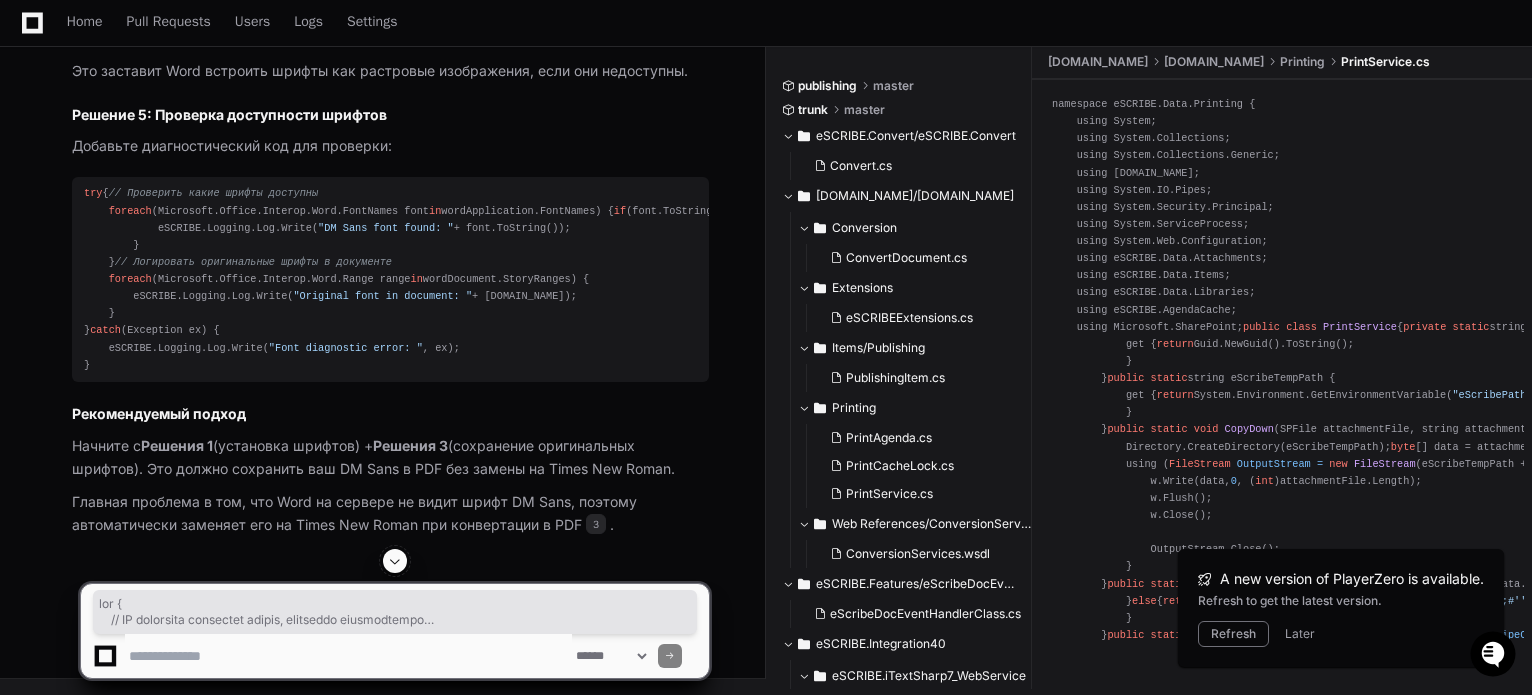 drag, startPoint x: 81, startPoint y: 107, endPoint x: 161, endPoint y: 472, distance: 373.66428 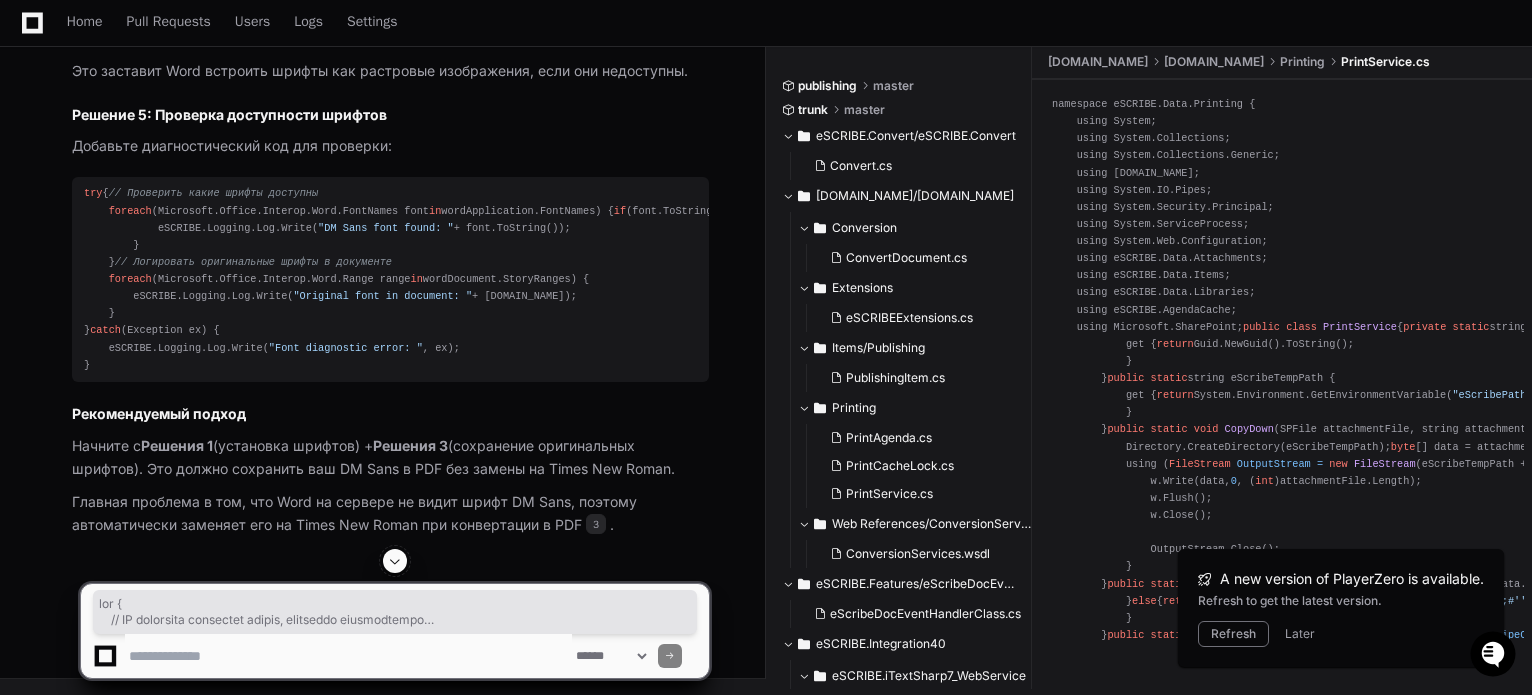 scroll, scrollTop: 20580, scrollLeft: 0, axis: vertical 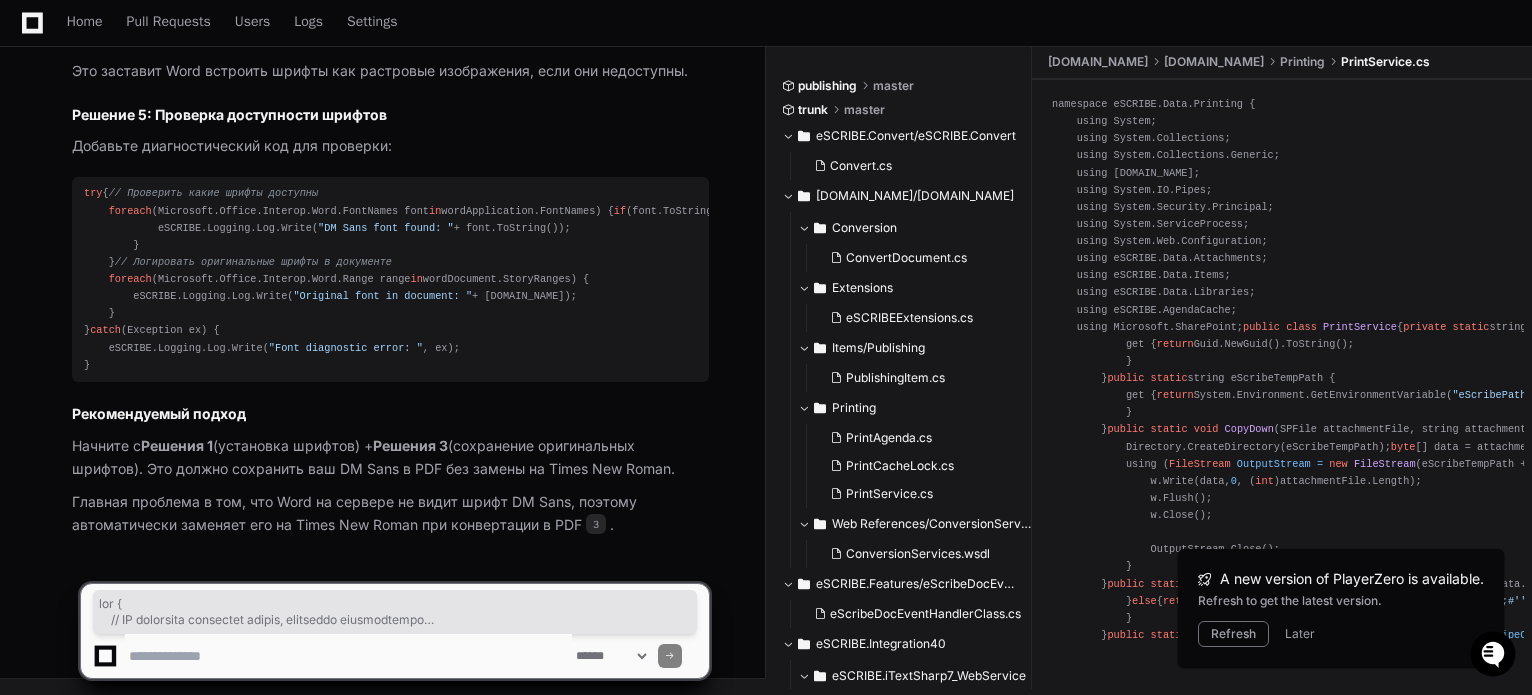 click 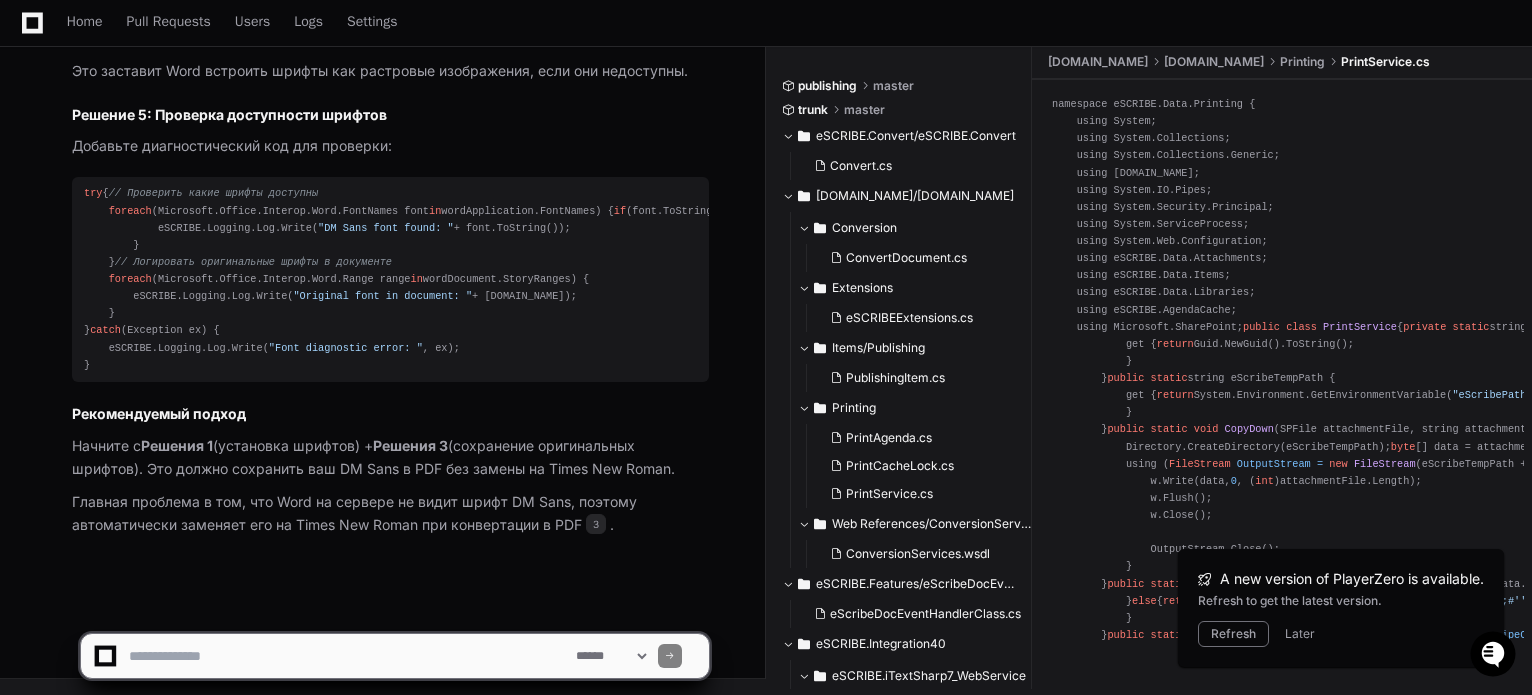 click 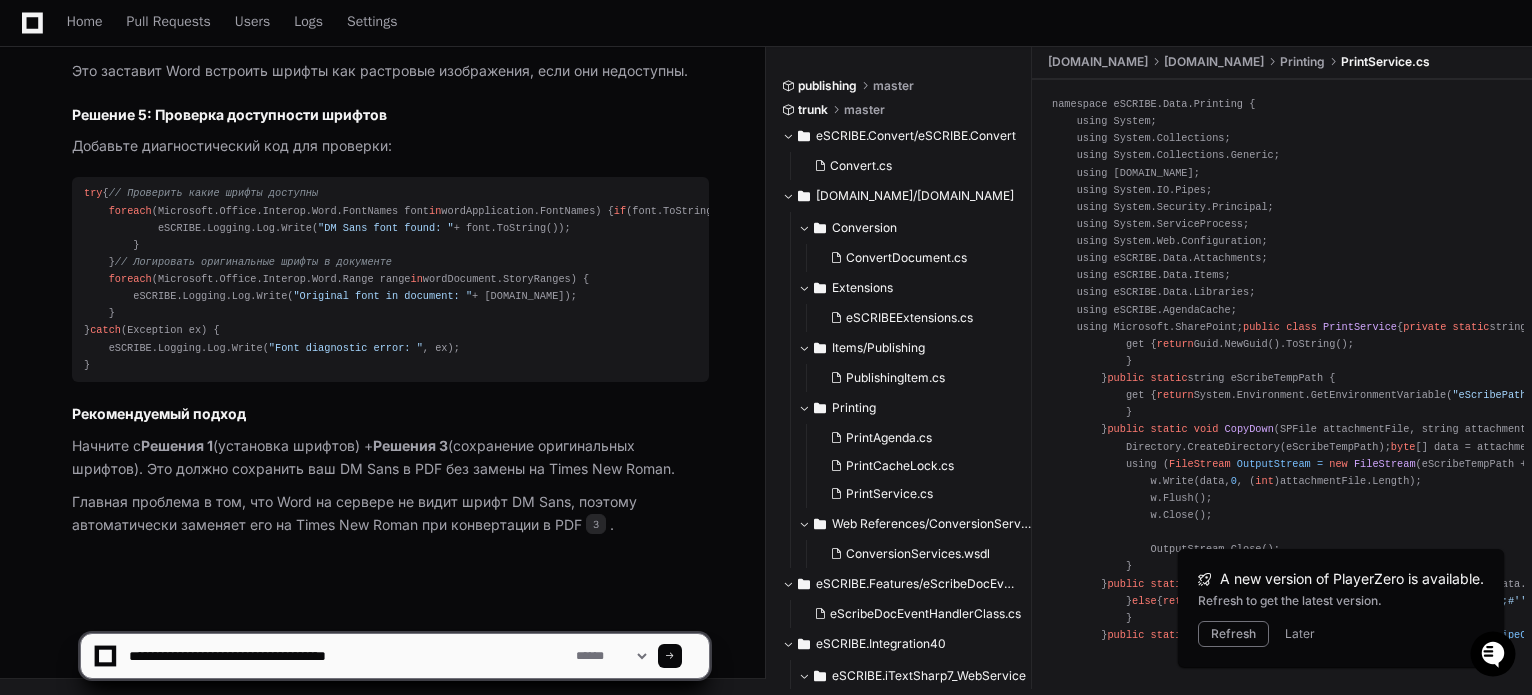 paste on "**********" 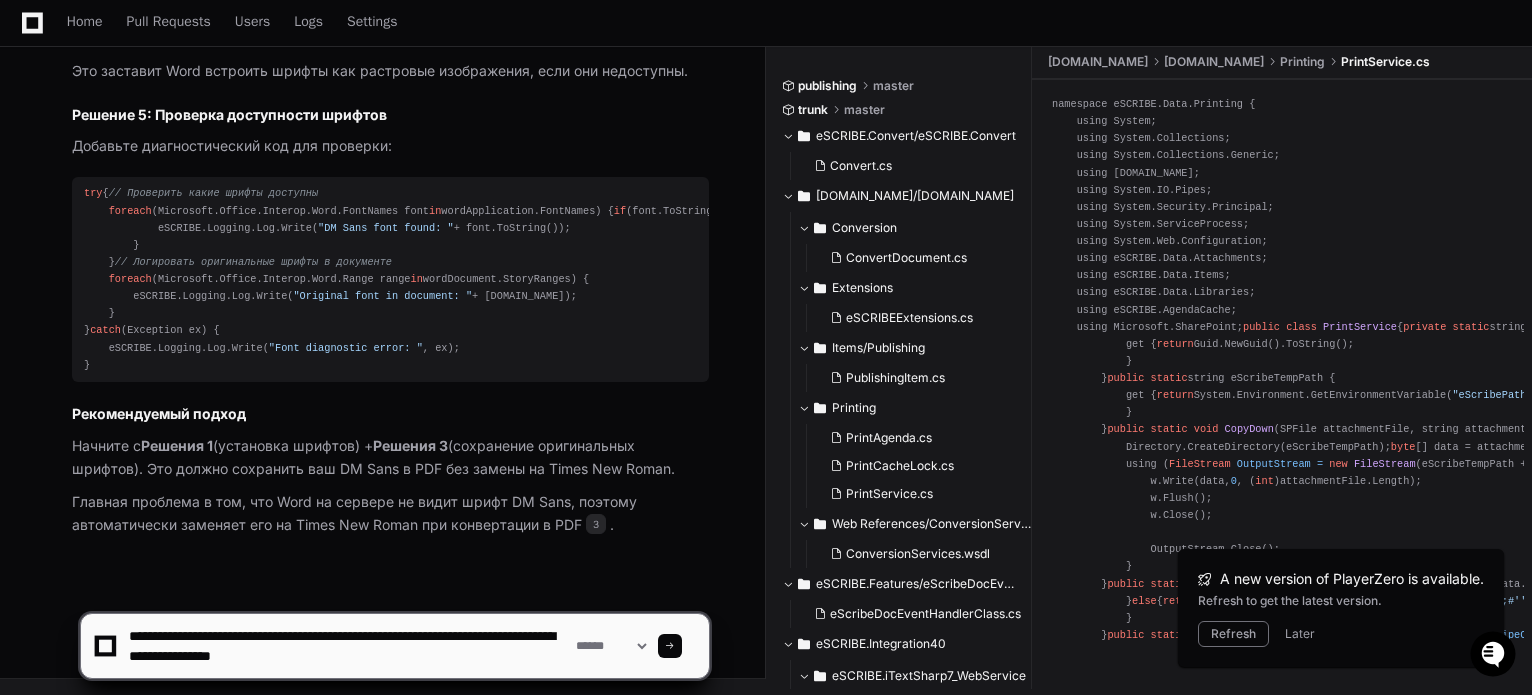 type on "**********" 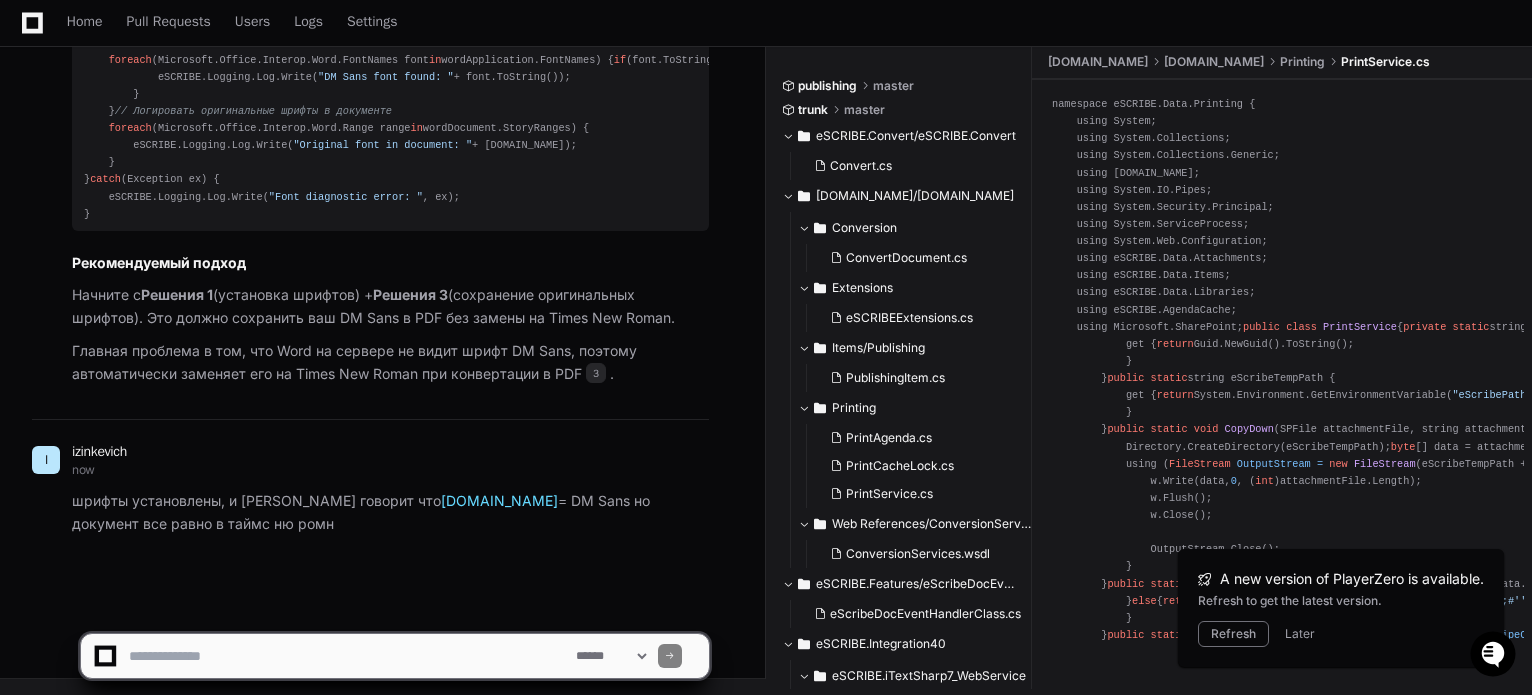 scroll, scrollTop: 0, scrollLeft: 0, axis: both 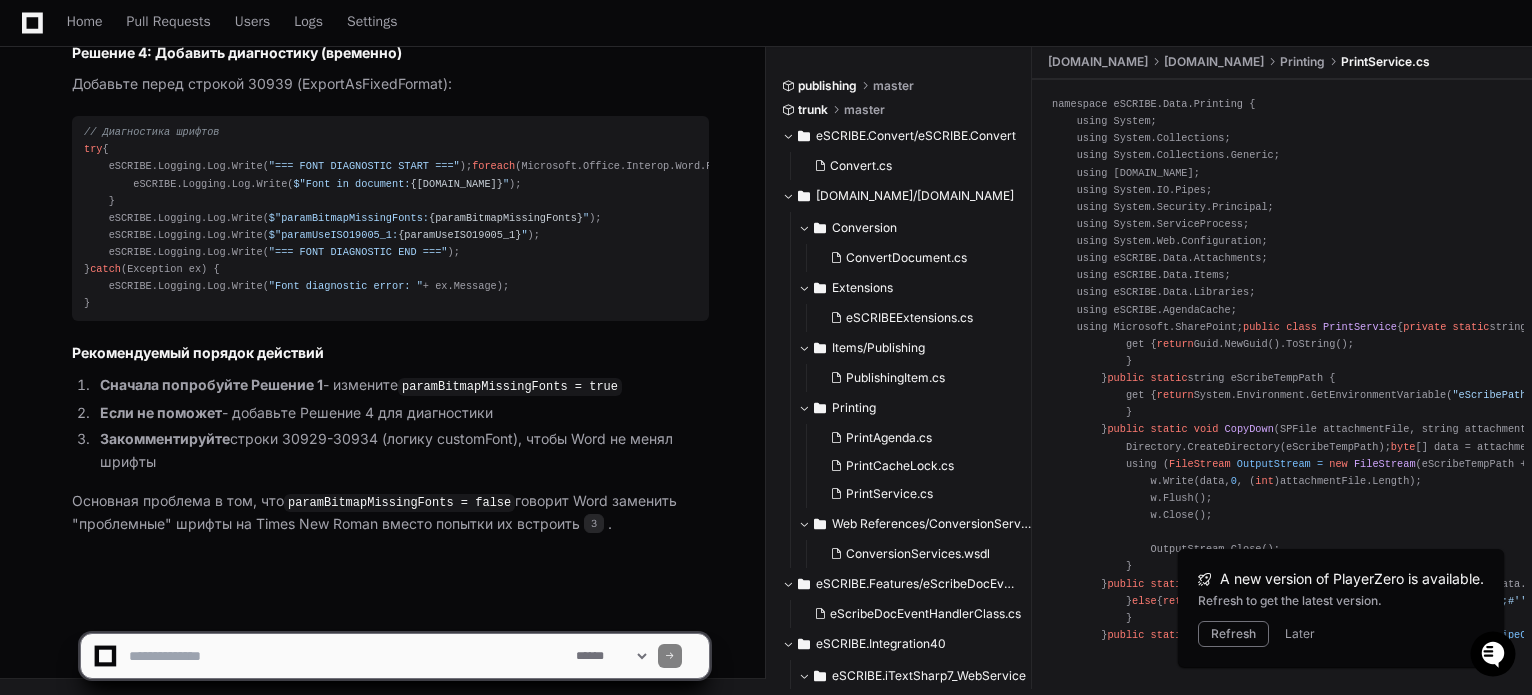 click 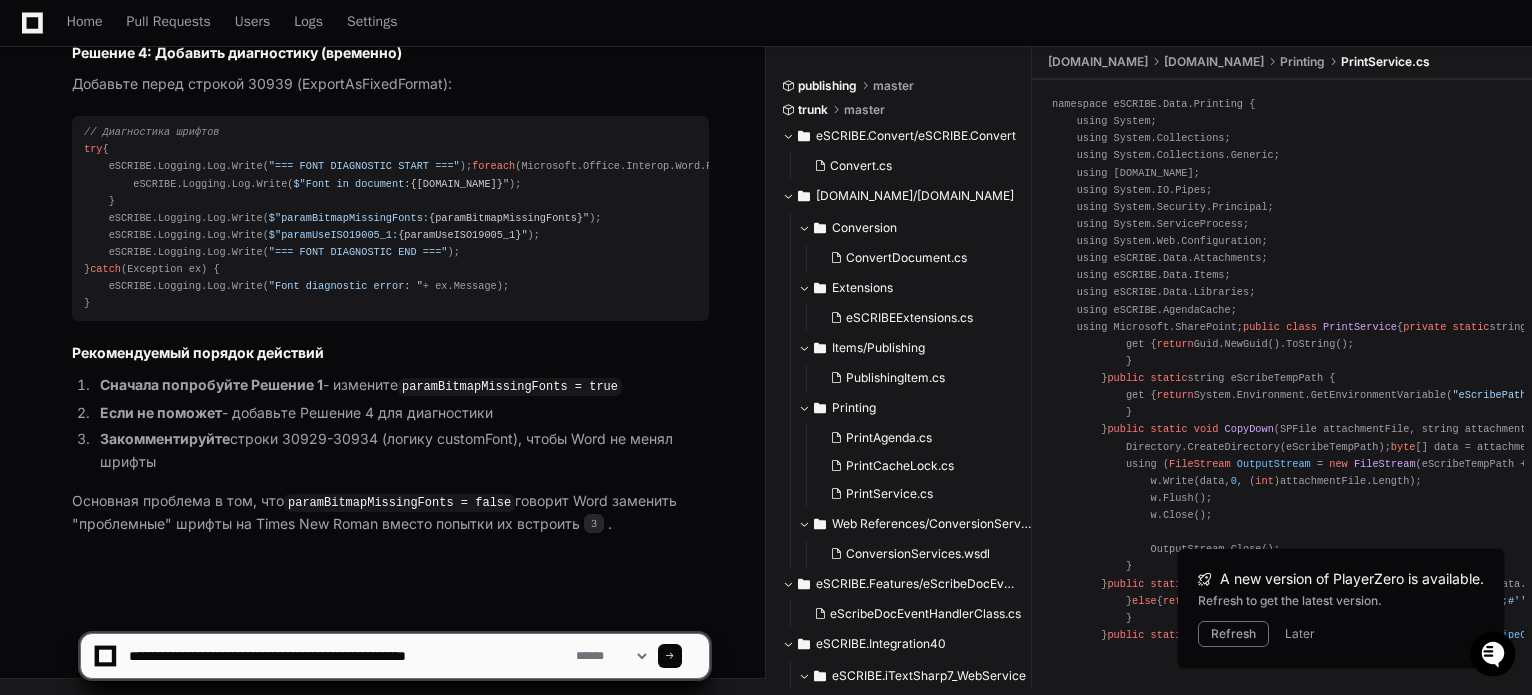 type on "**********" 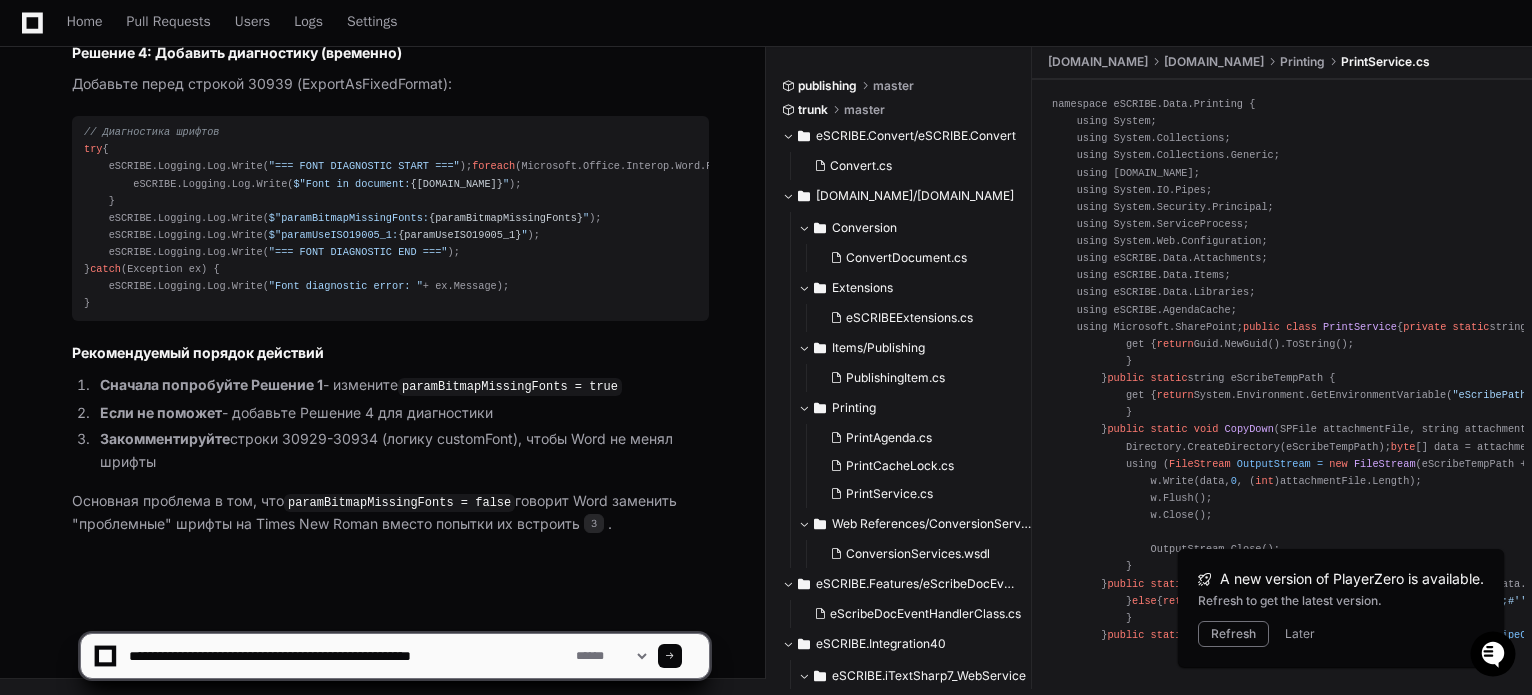 type 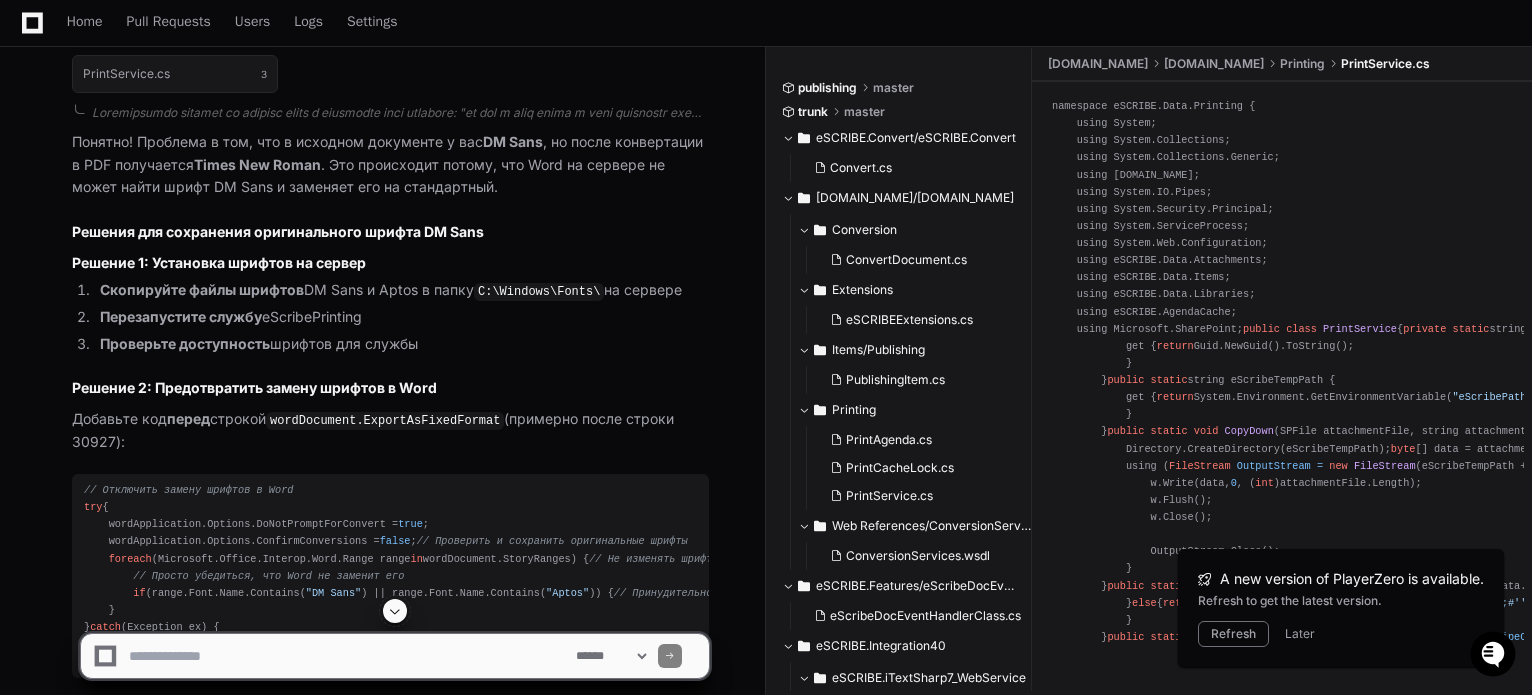 scroll, scrollTop: 16915, scrollLeft: 0, axis: vertical 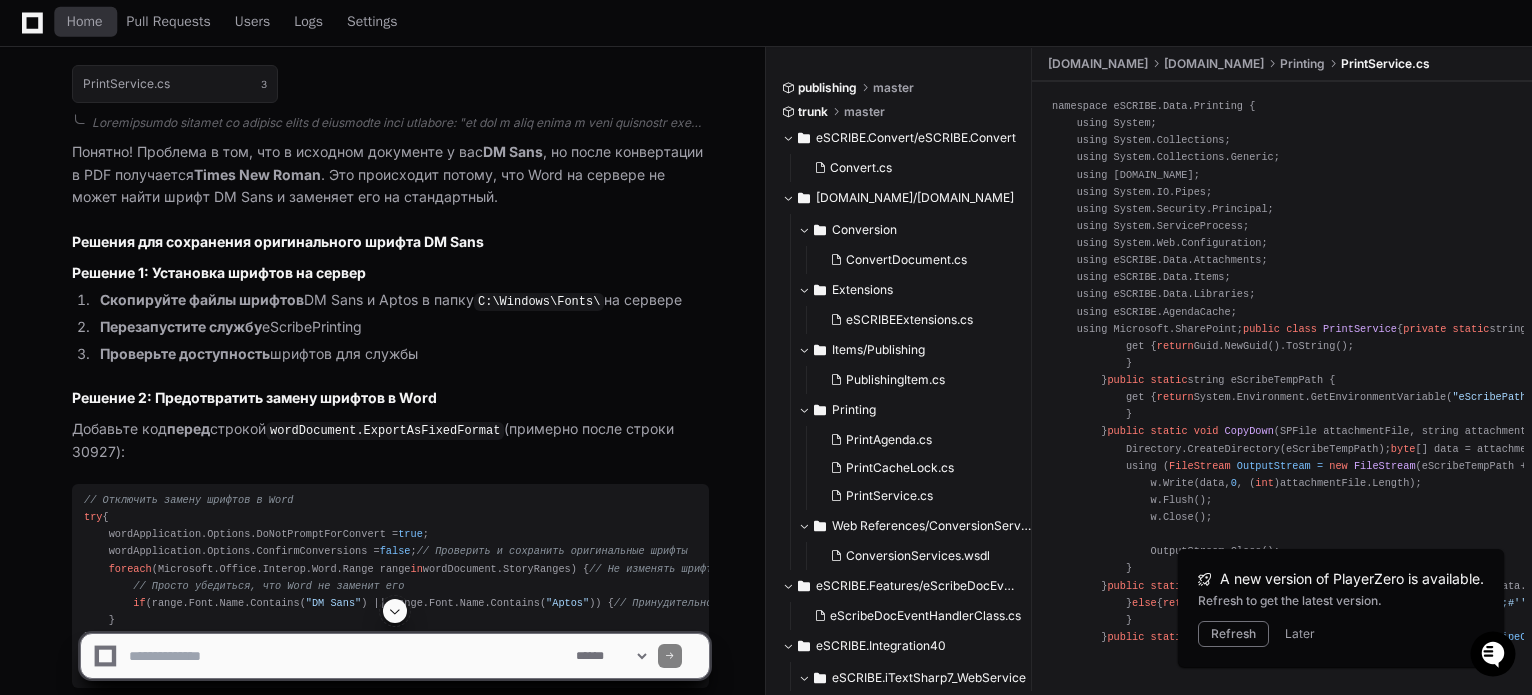 click 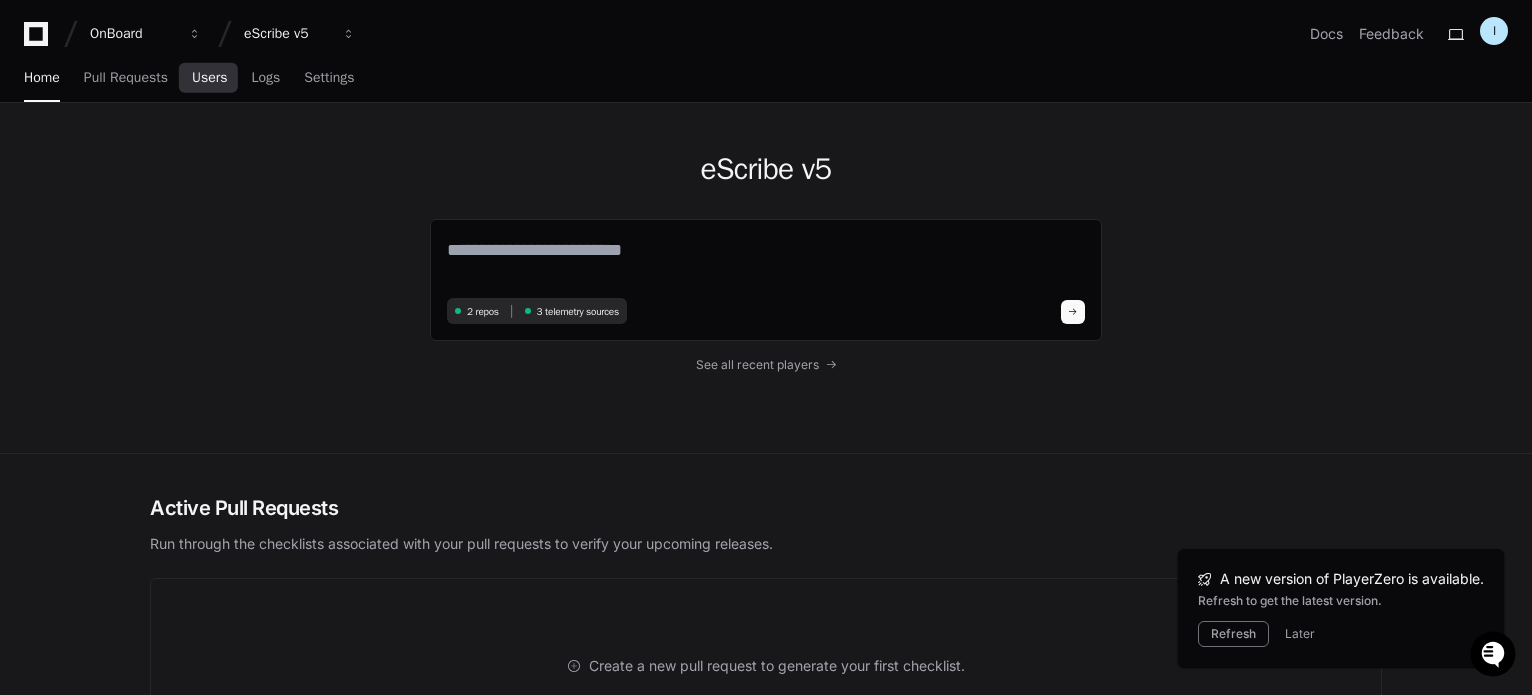 click on "Users" at bounding box center [210, 78] 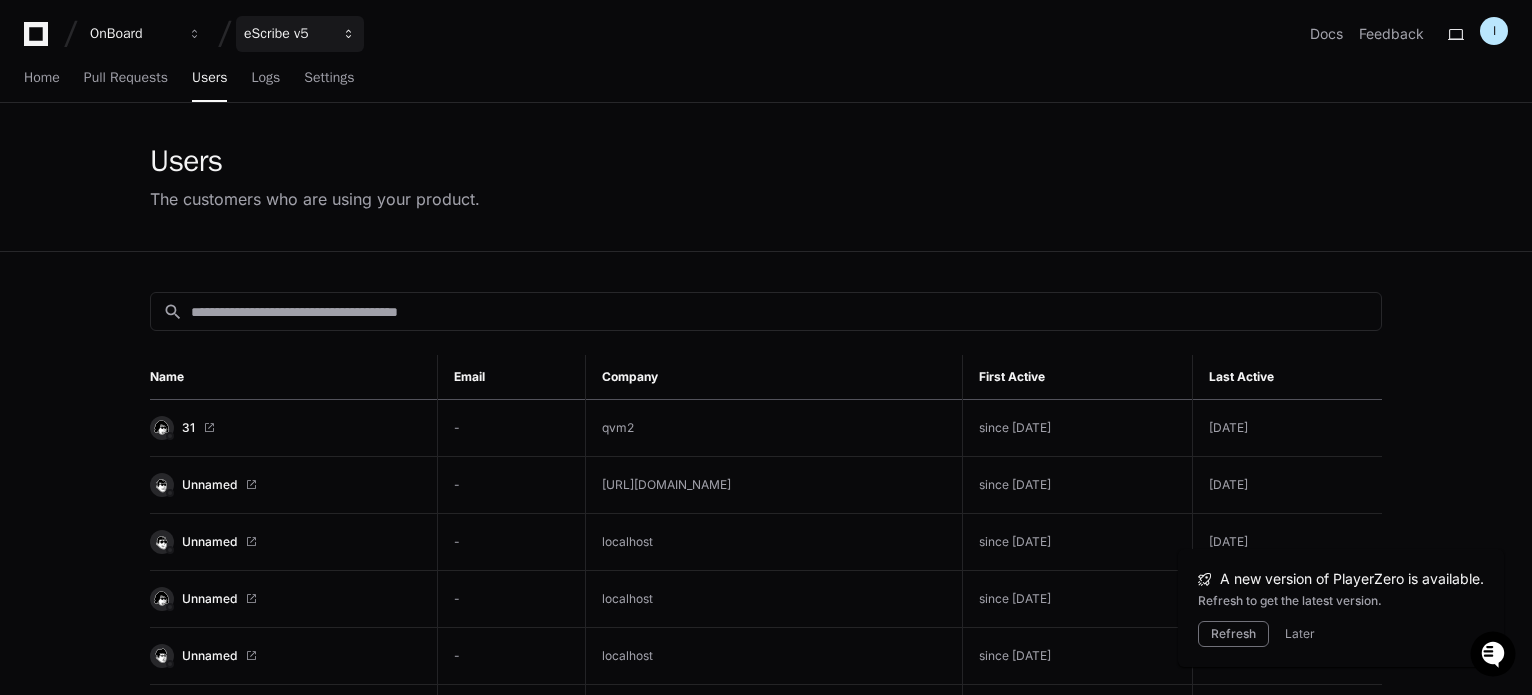 click on "eScribe v5" at bounding box center (300, 34) 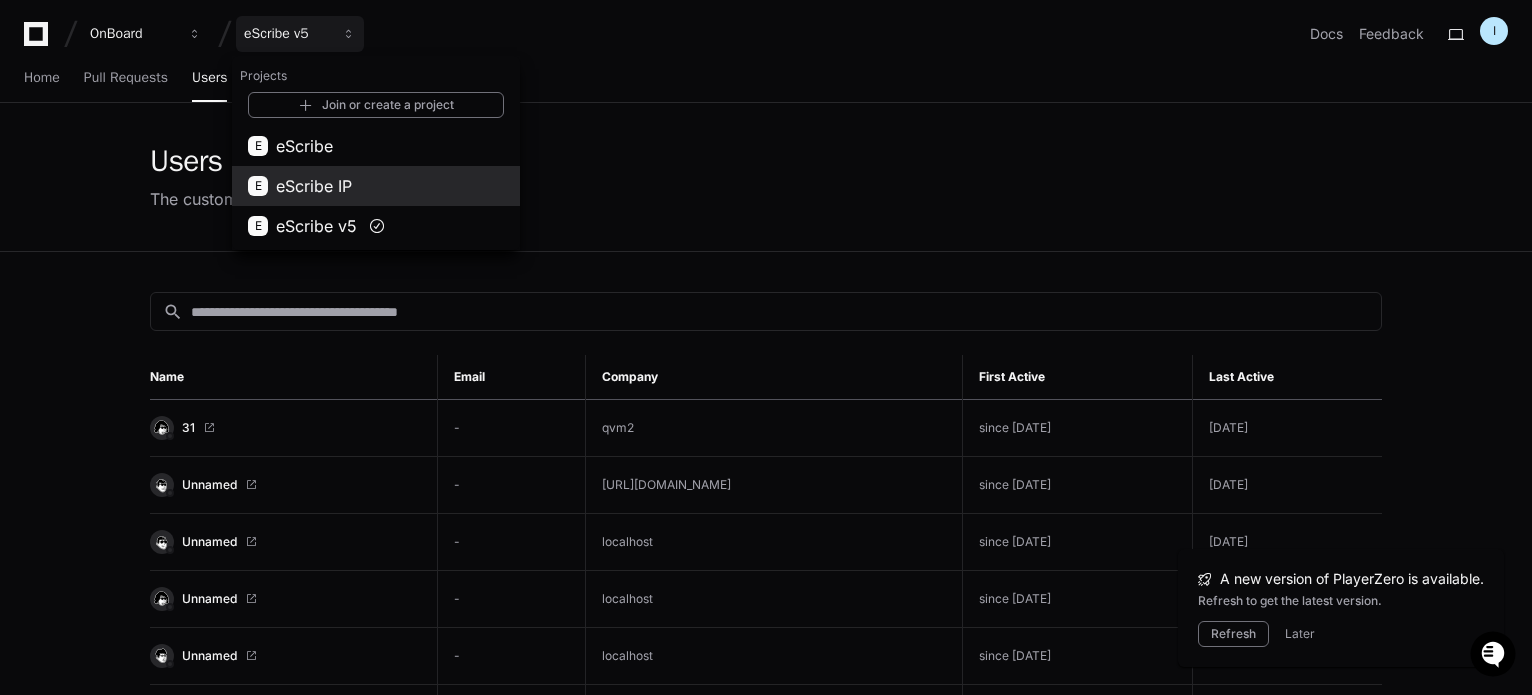 click on "E  eScribe IP" at bounding box center [376, 186] 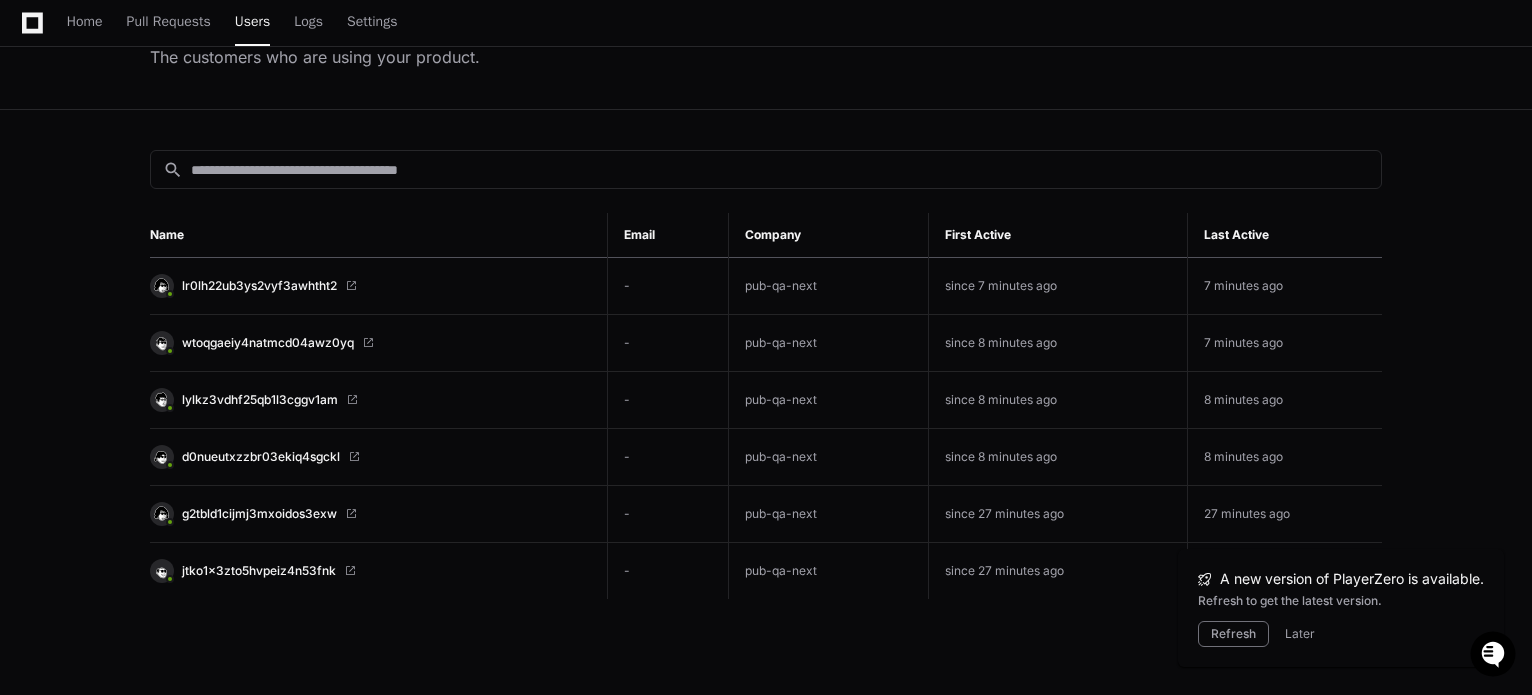 scroll, scrollTop: 300, scrollLeft: 0, axis: vertical 